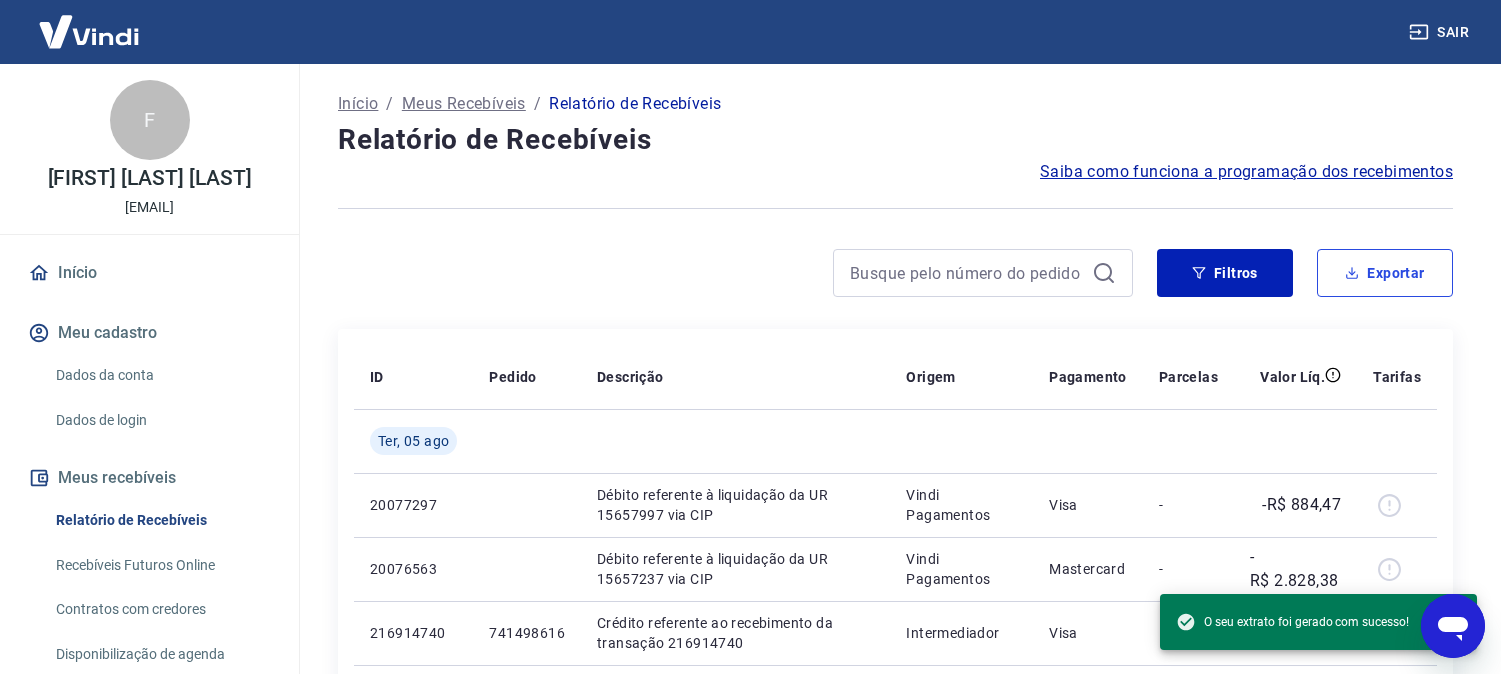 scroll, scrollTop: 0, scrollLeft: 0, axis: both 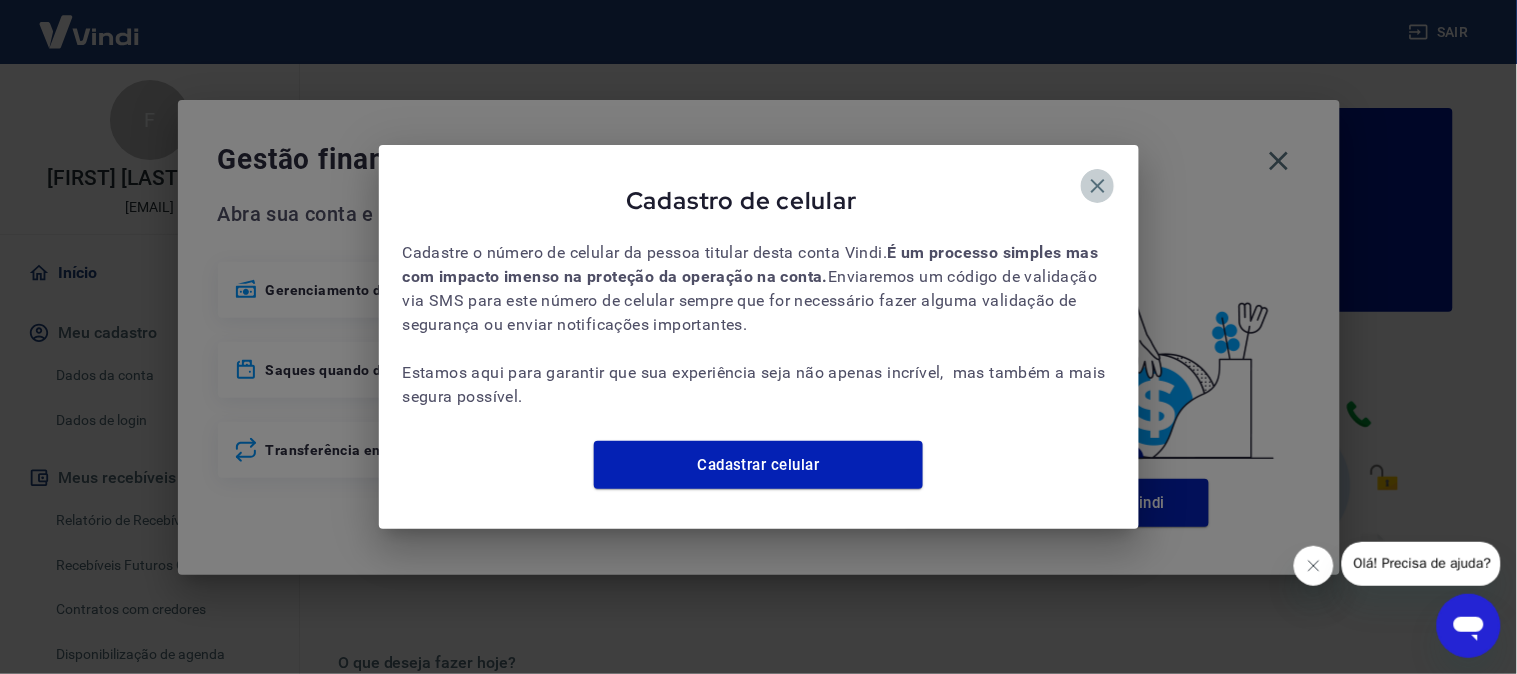 click 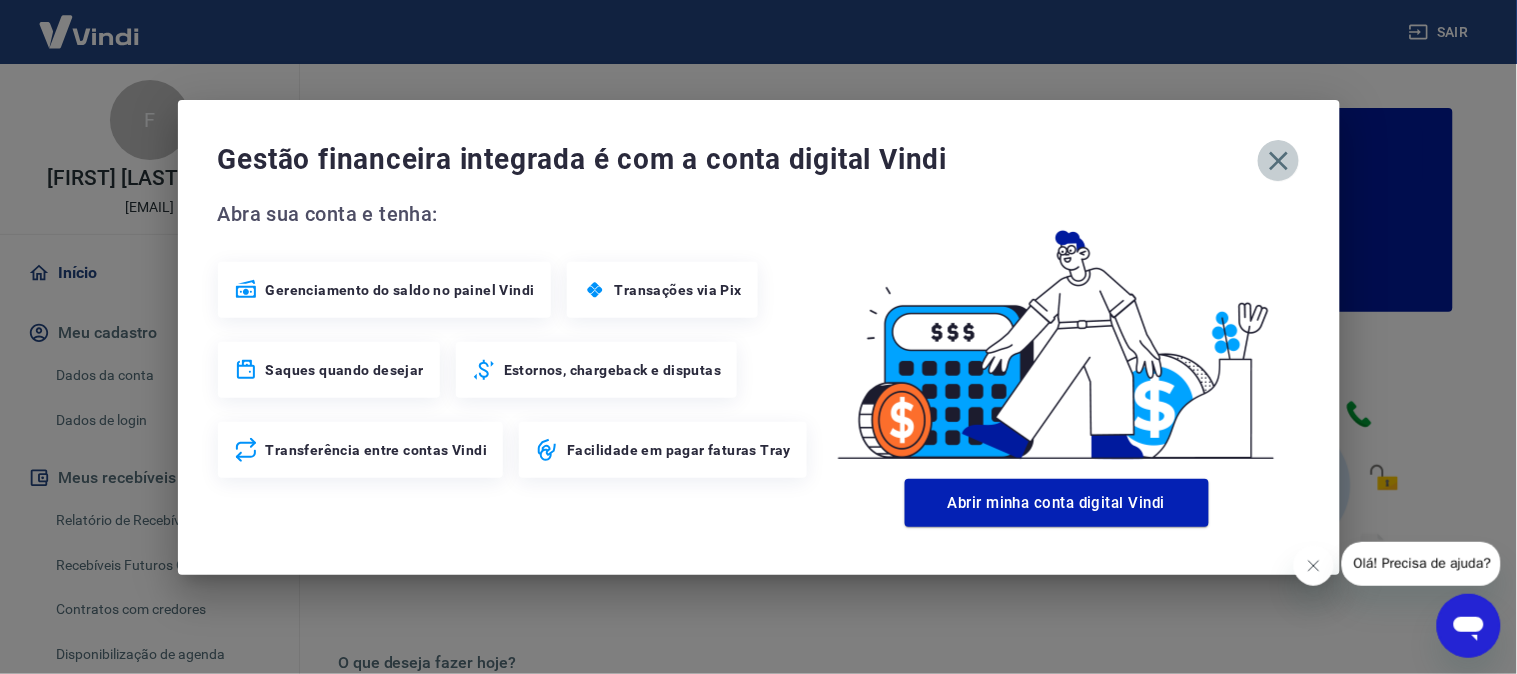 drag, startPoint x: 1287, startPoint y: 164, endPoint x: 1267, endPoint y: 164, distance: 20 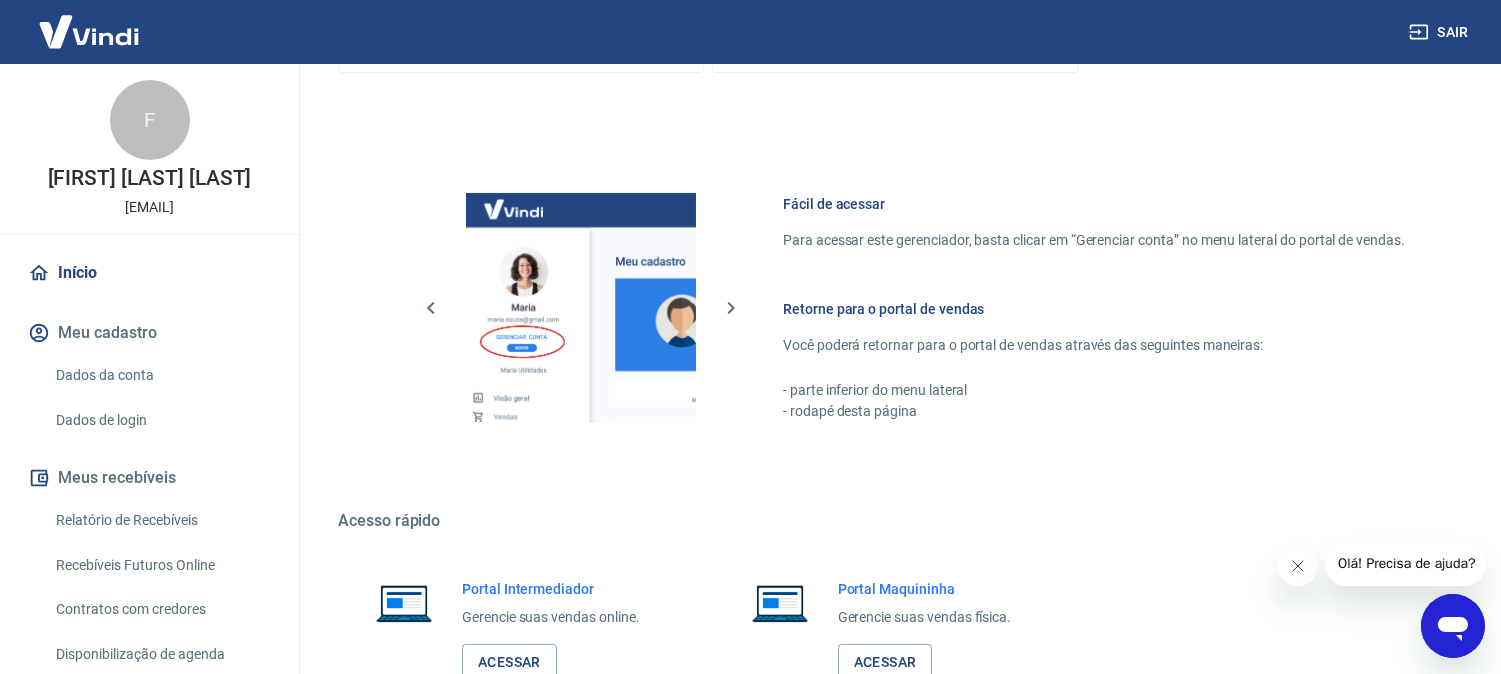 scroll, scrollTop: 1113, scrollLeft: 0, axis: vertical 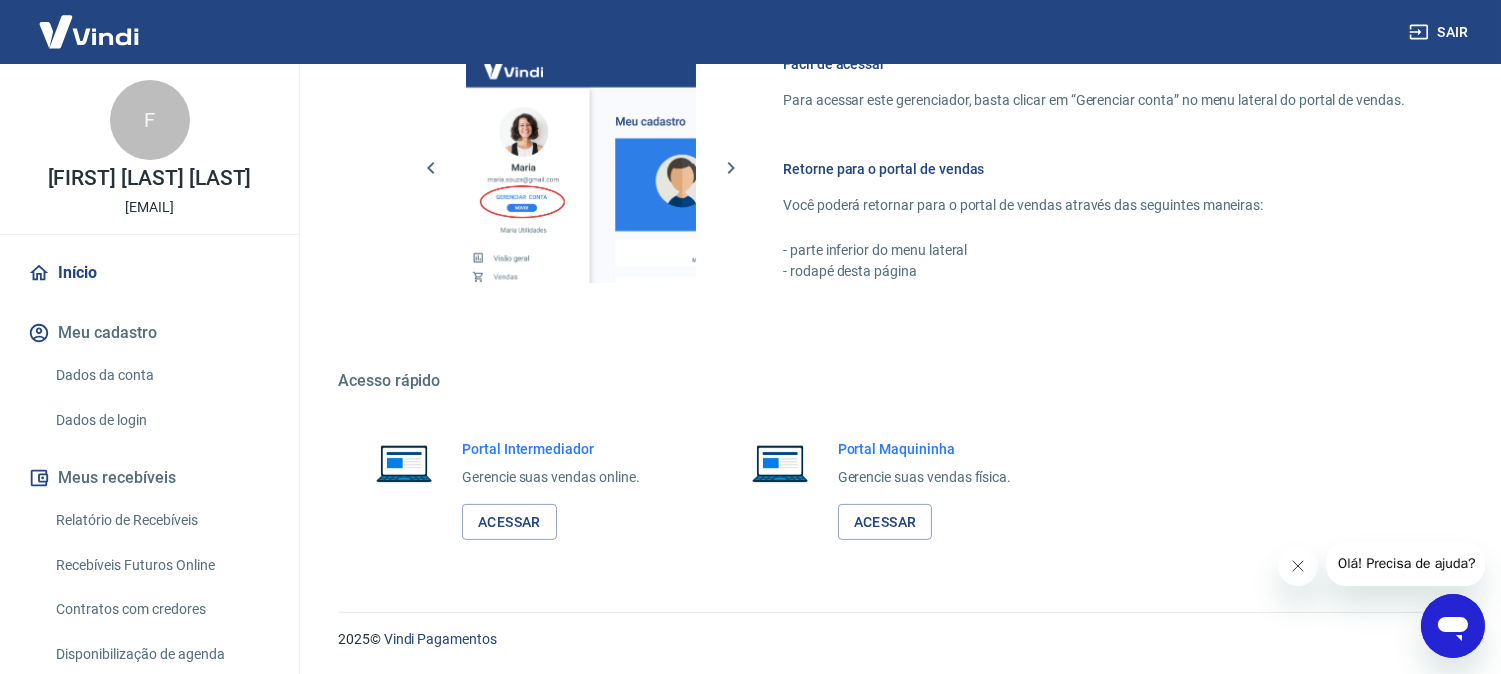 click on "2025  ©   Vindi Pagamentos" at bounding box center [895, 631] 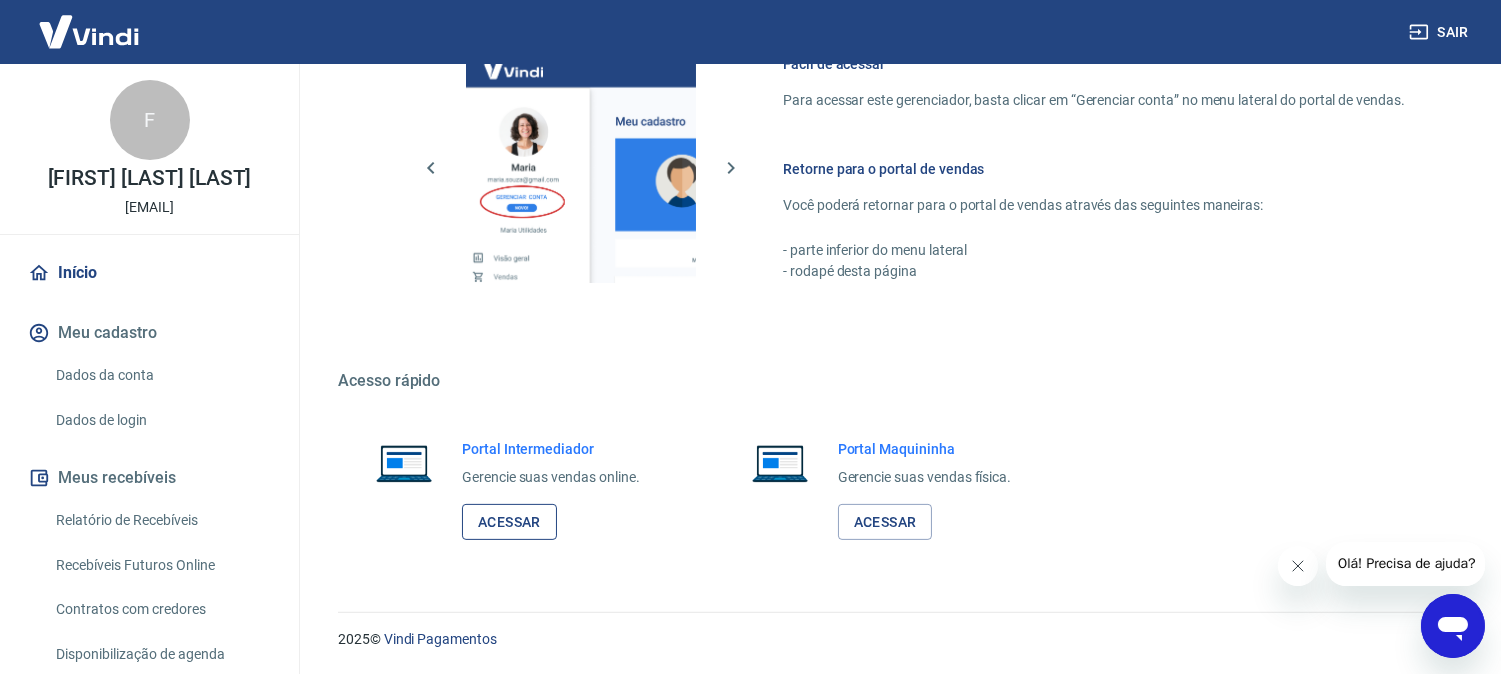 click on "Acessar" at bounding box center (509, 522) 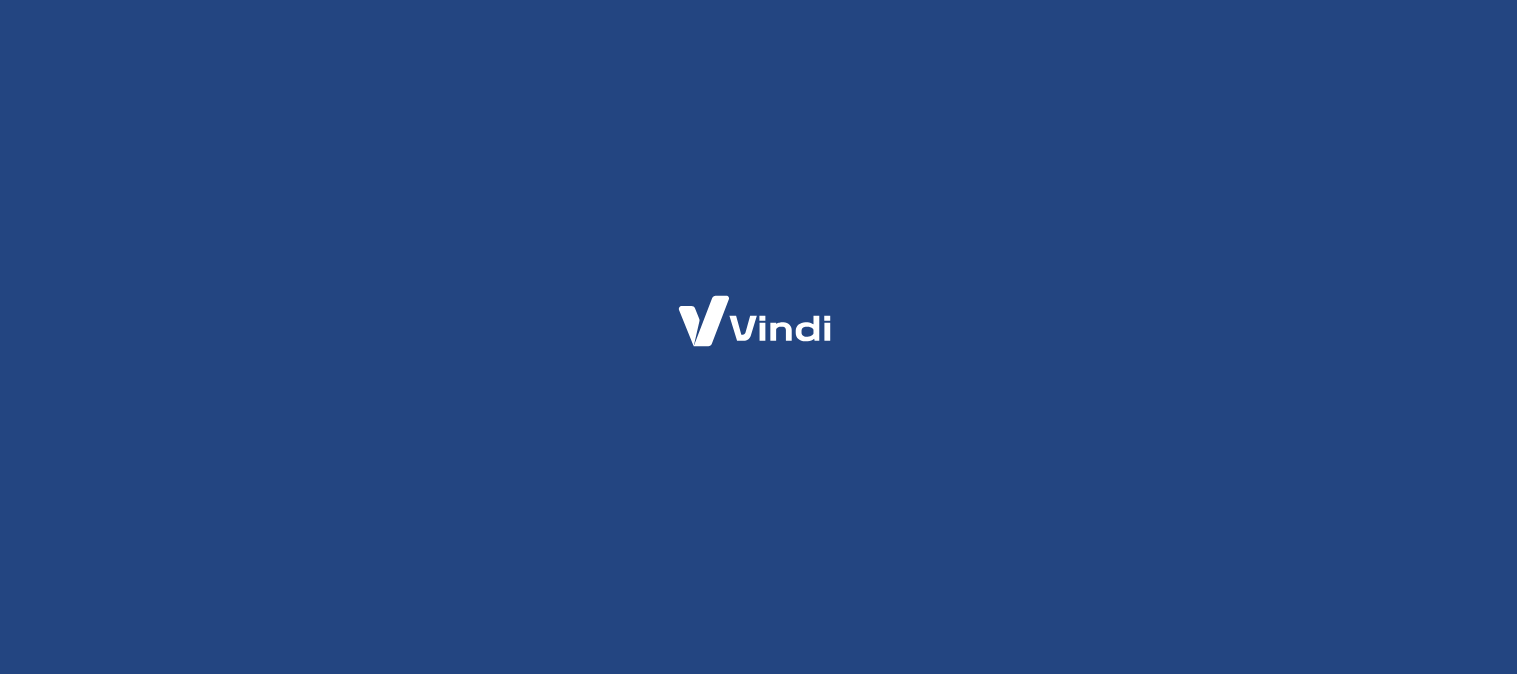 scroll, scrollTop: 0, scrollLeft: 0, axis: both 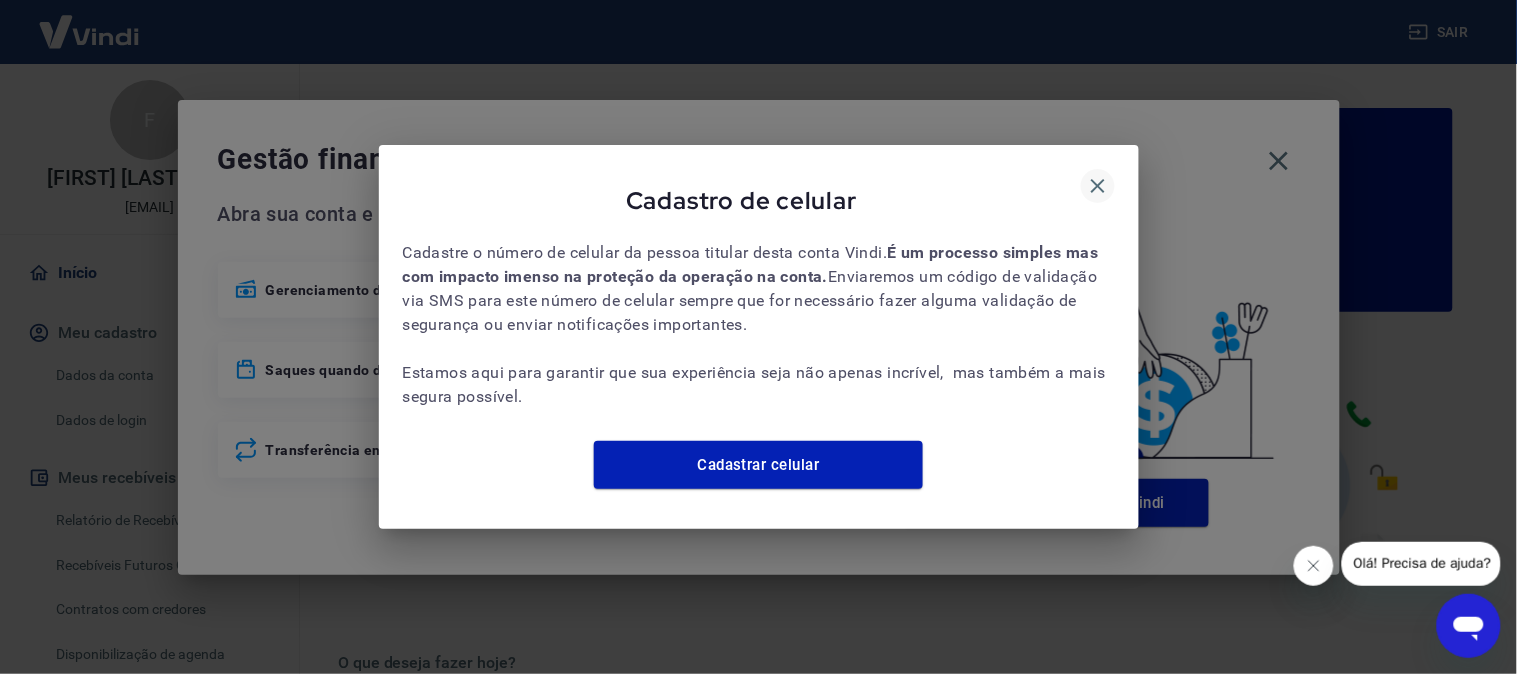 click 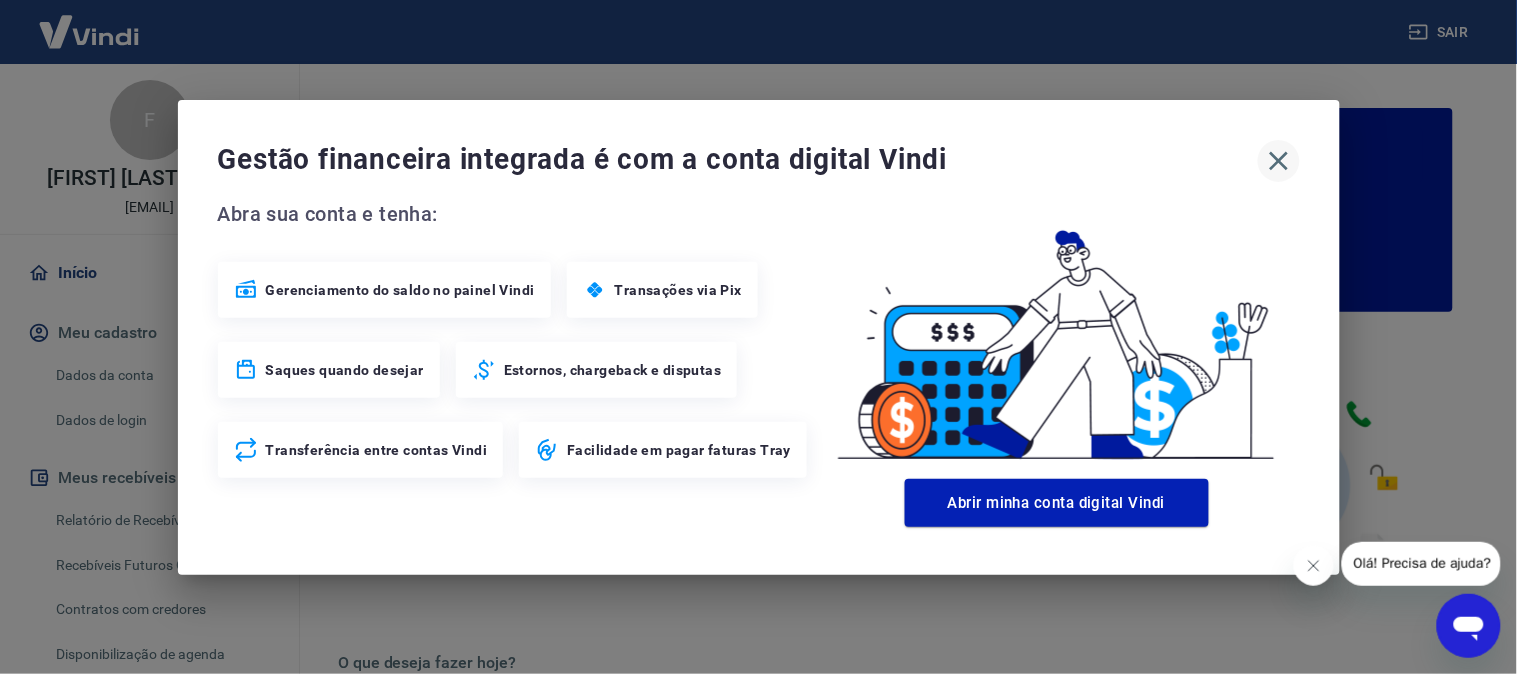 drag, startPoint x: 1263, startPoint y: 155, endPoint x: 1292, endPoint y: 148, distance: 29.832869 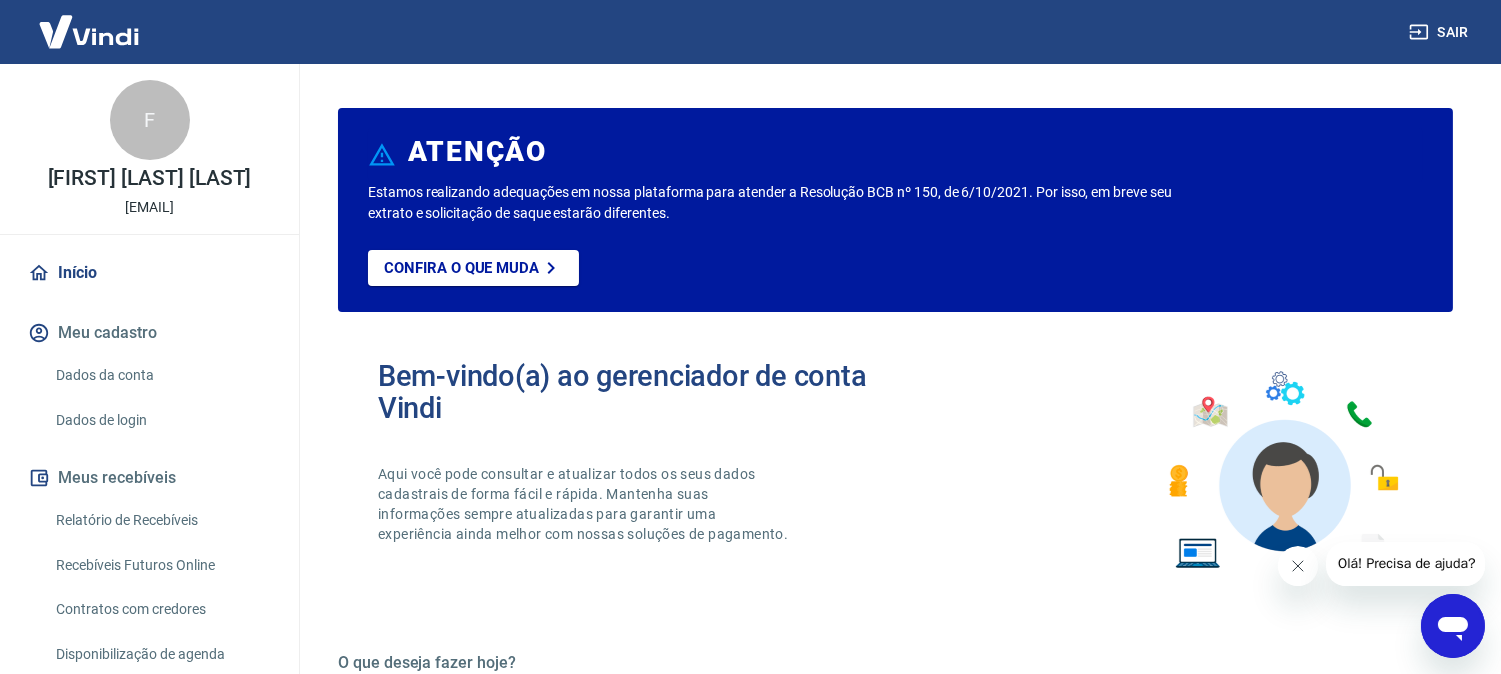 click on "Sair" at bounding box center (1441, 32) 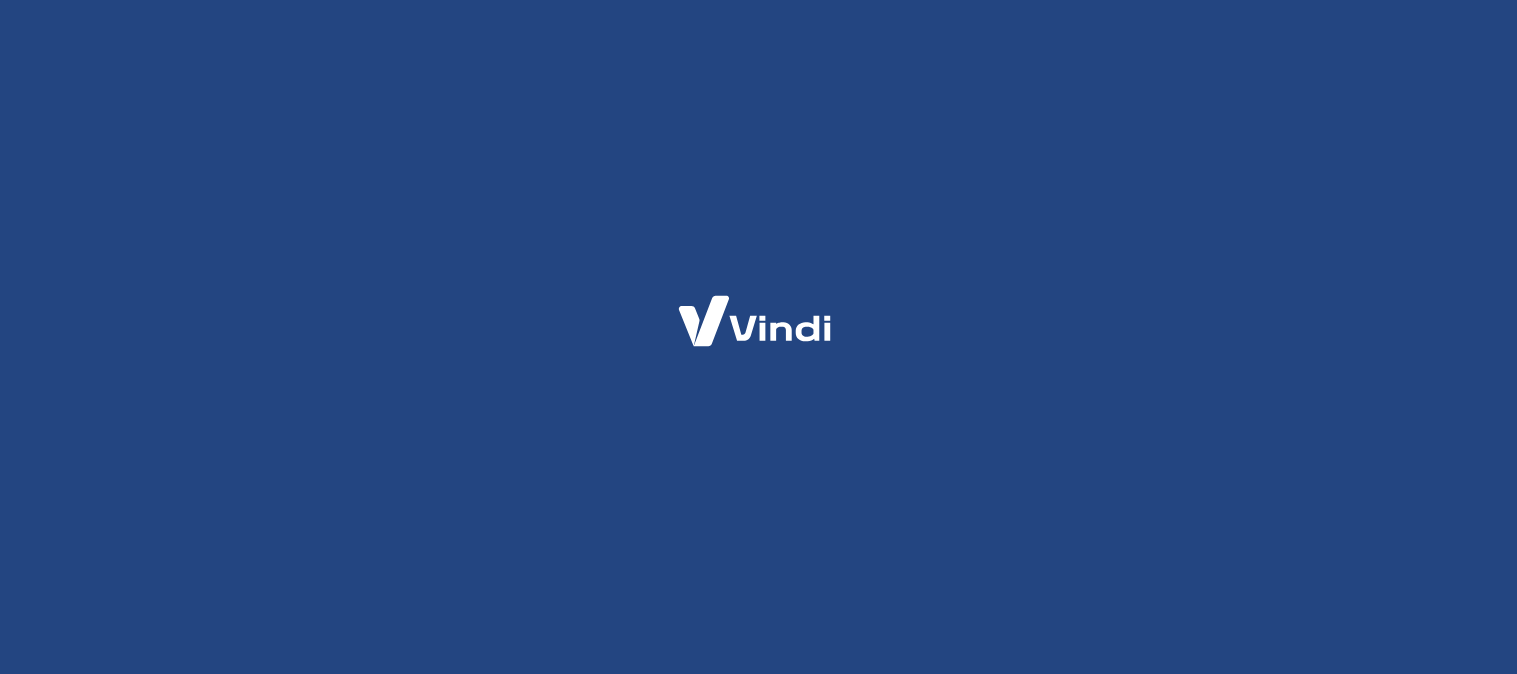 scroll, scrollTop: 0, scrollLeft: 0, axis: both 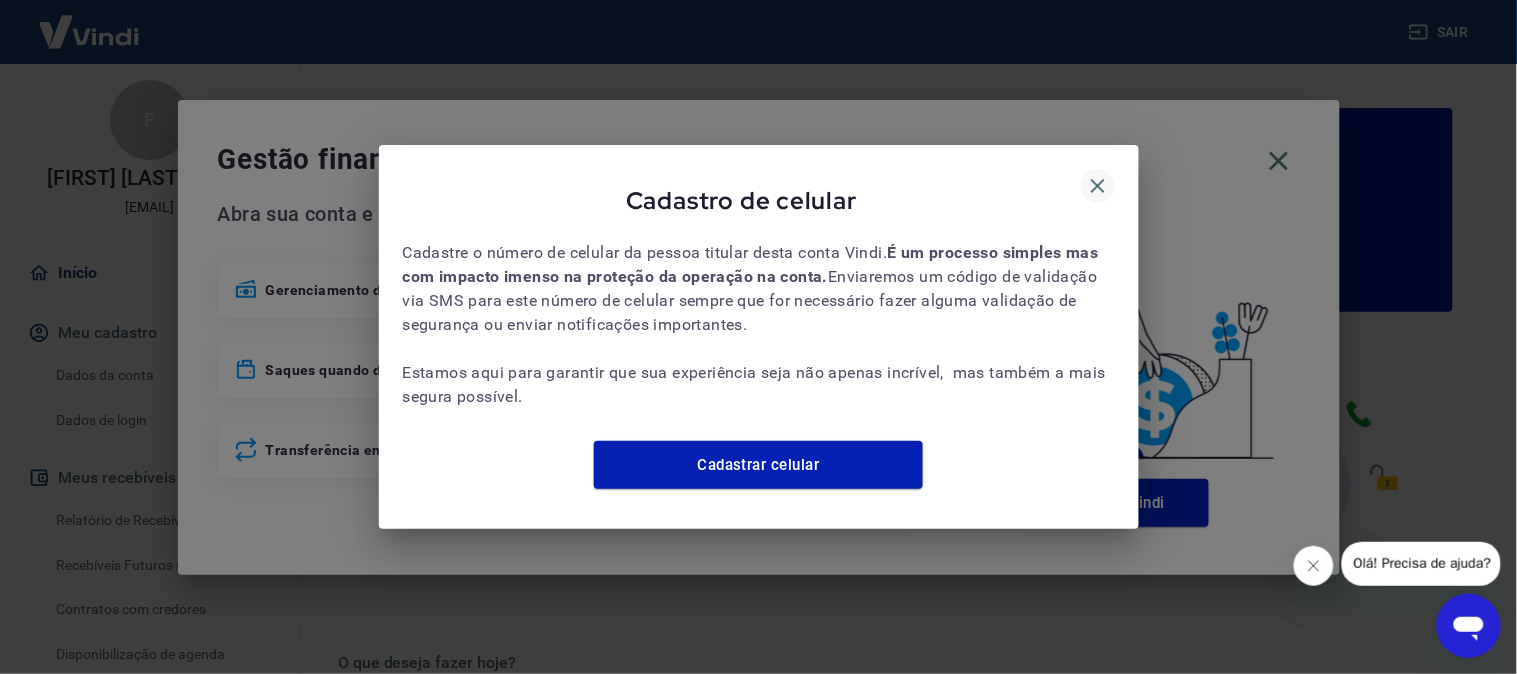 click 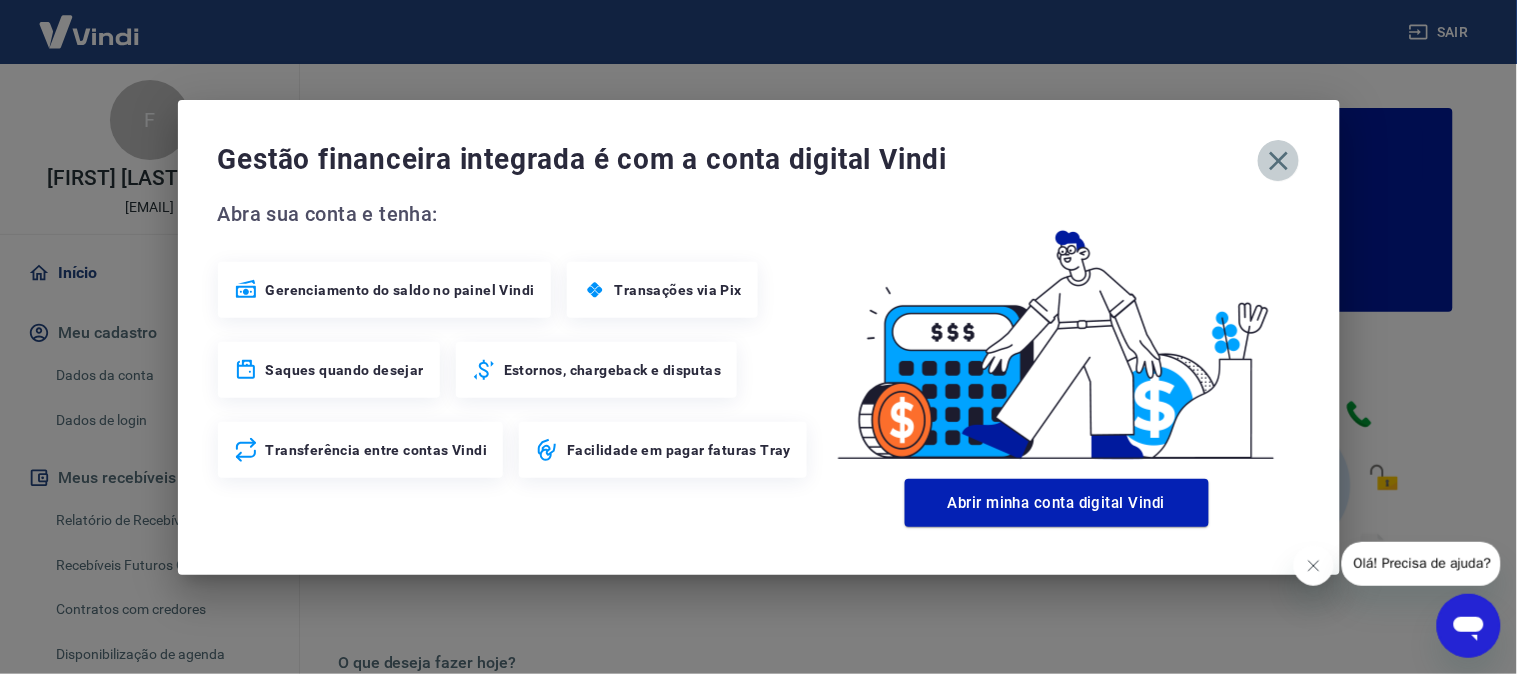 click at bounding box center [1279, 161] 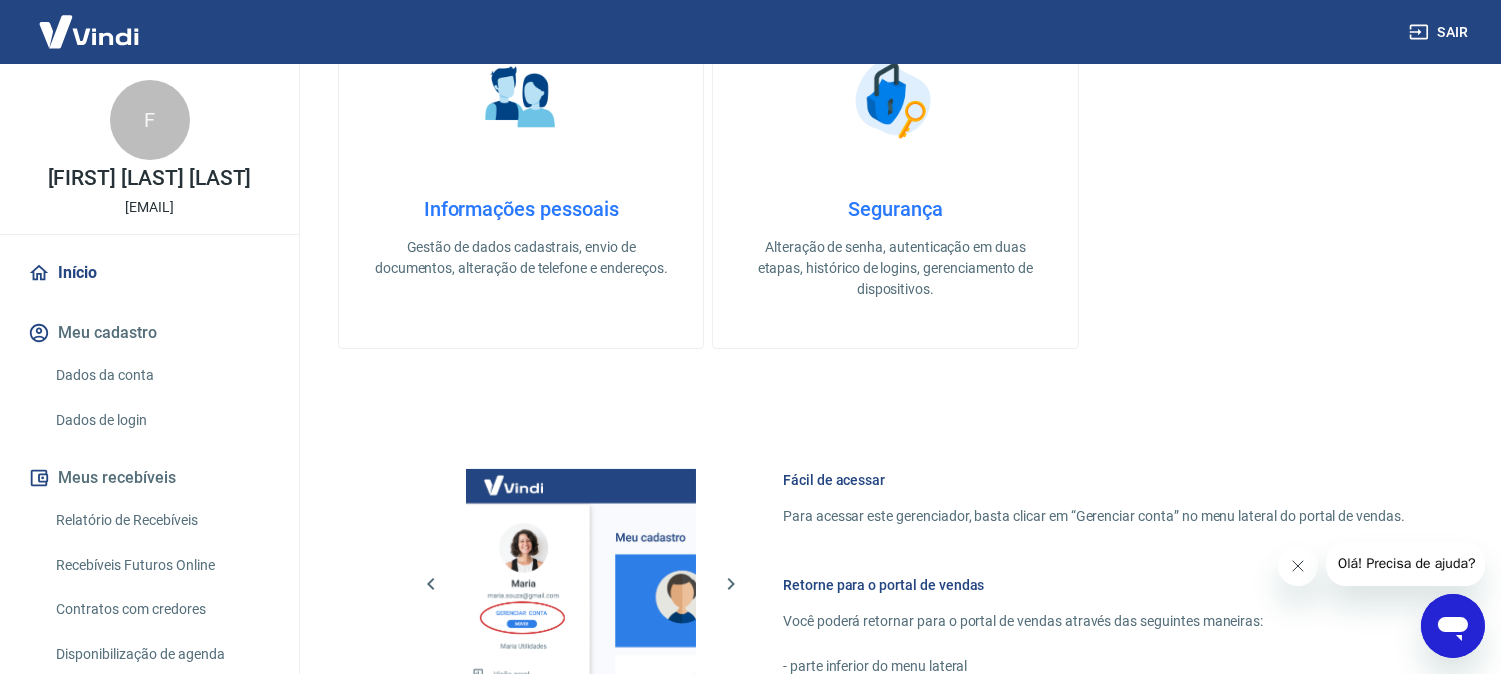 scroll, scrollTop: 1000, scrollLeft: 0, axis: vertical 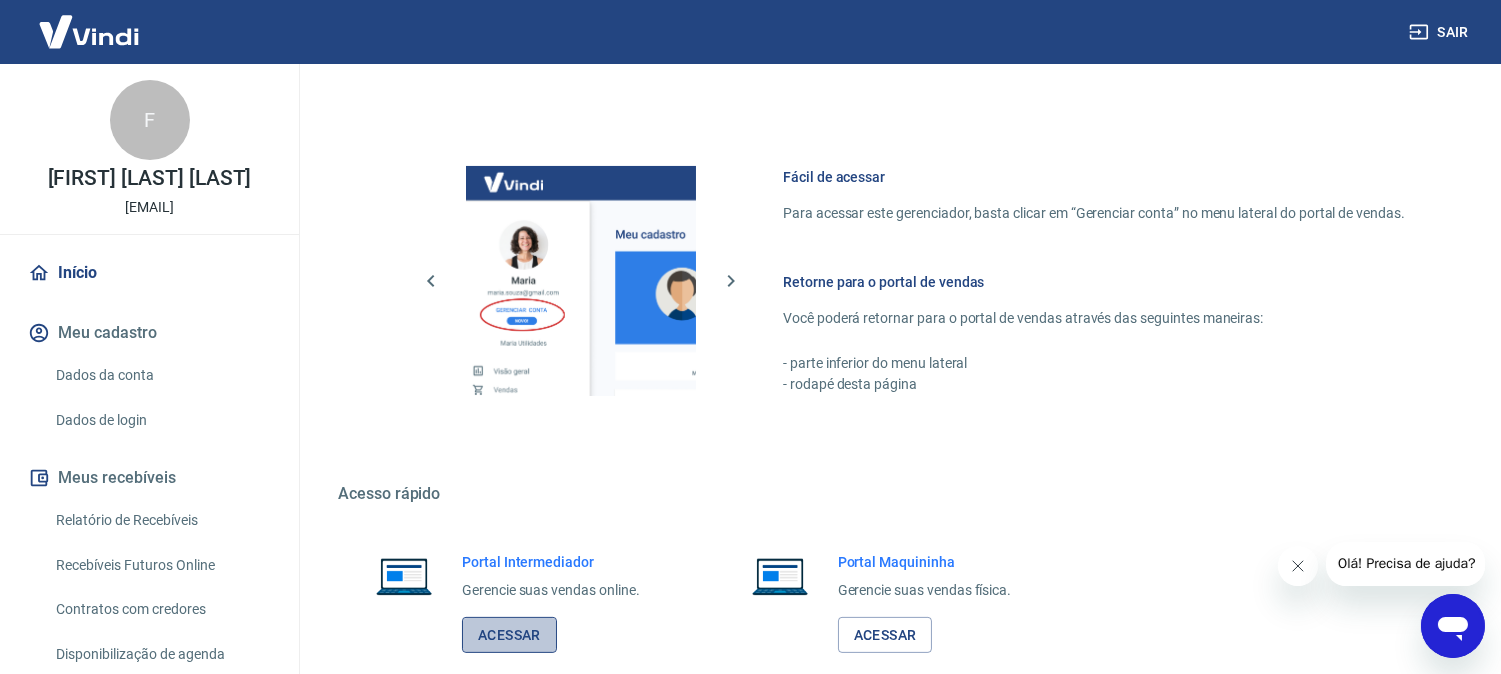 click on "Acessar" at bounding box center (509, 635) 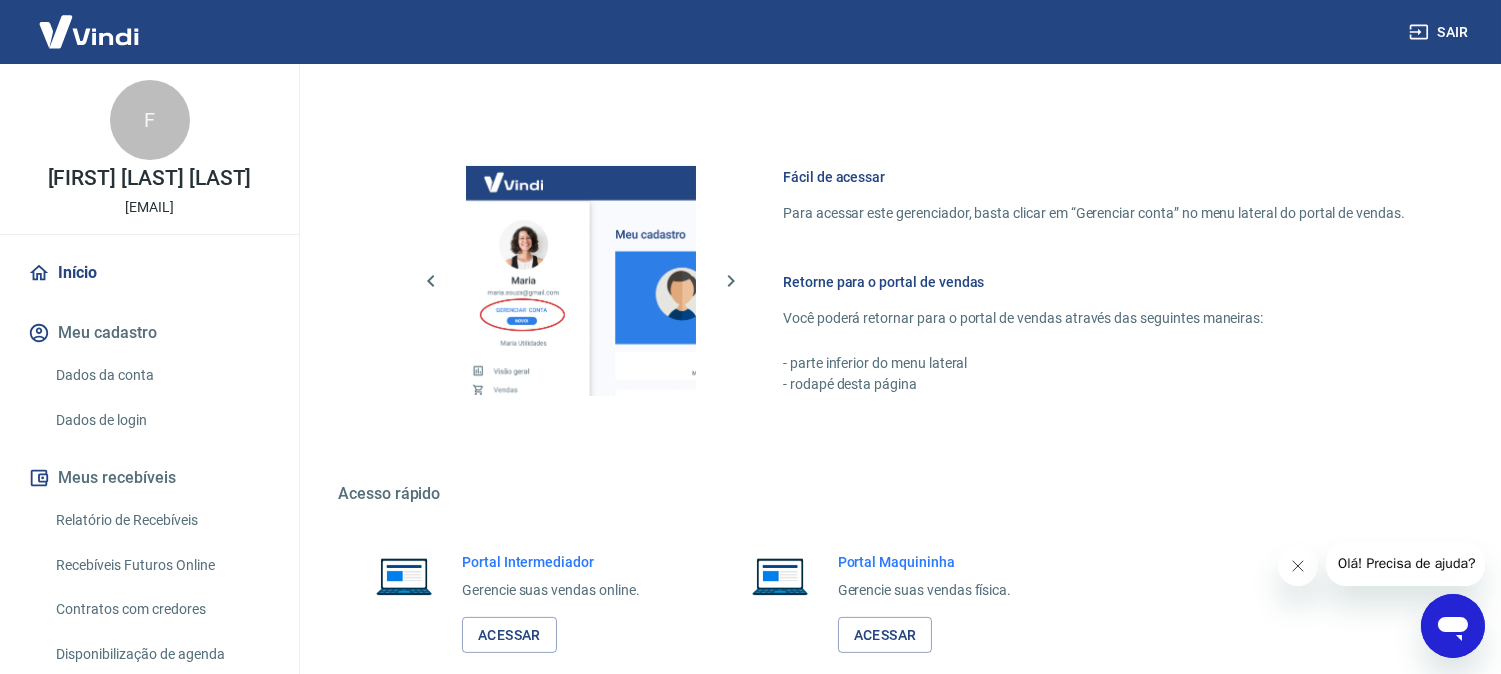 click on "Sair" at bounding box center [1441, 32] 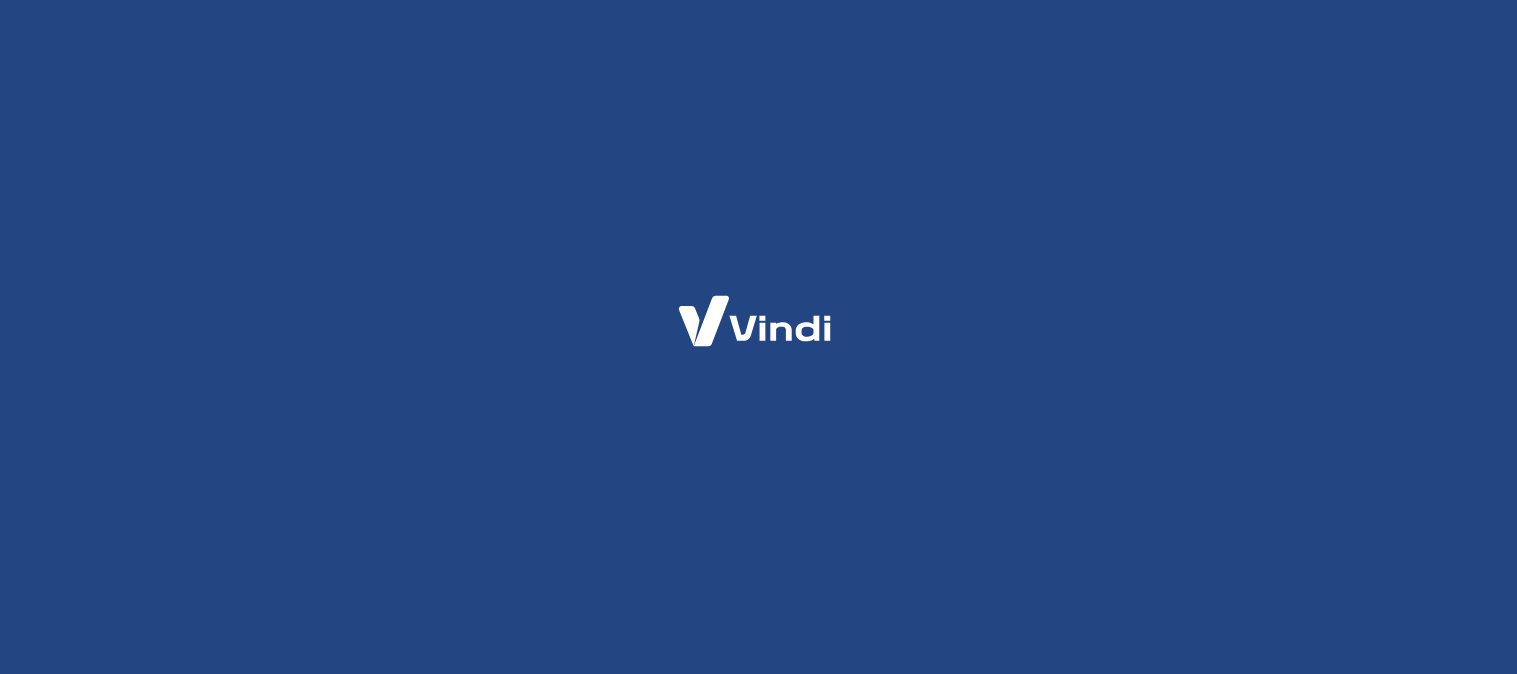 scroll, scrollTop: 0, scrollLeft: 0, axis: both 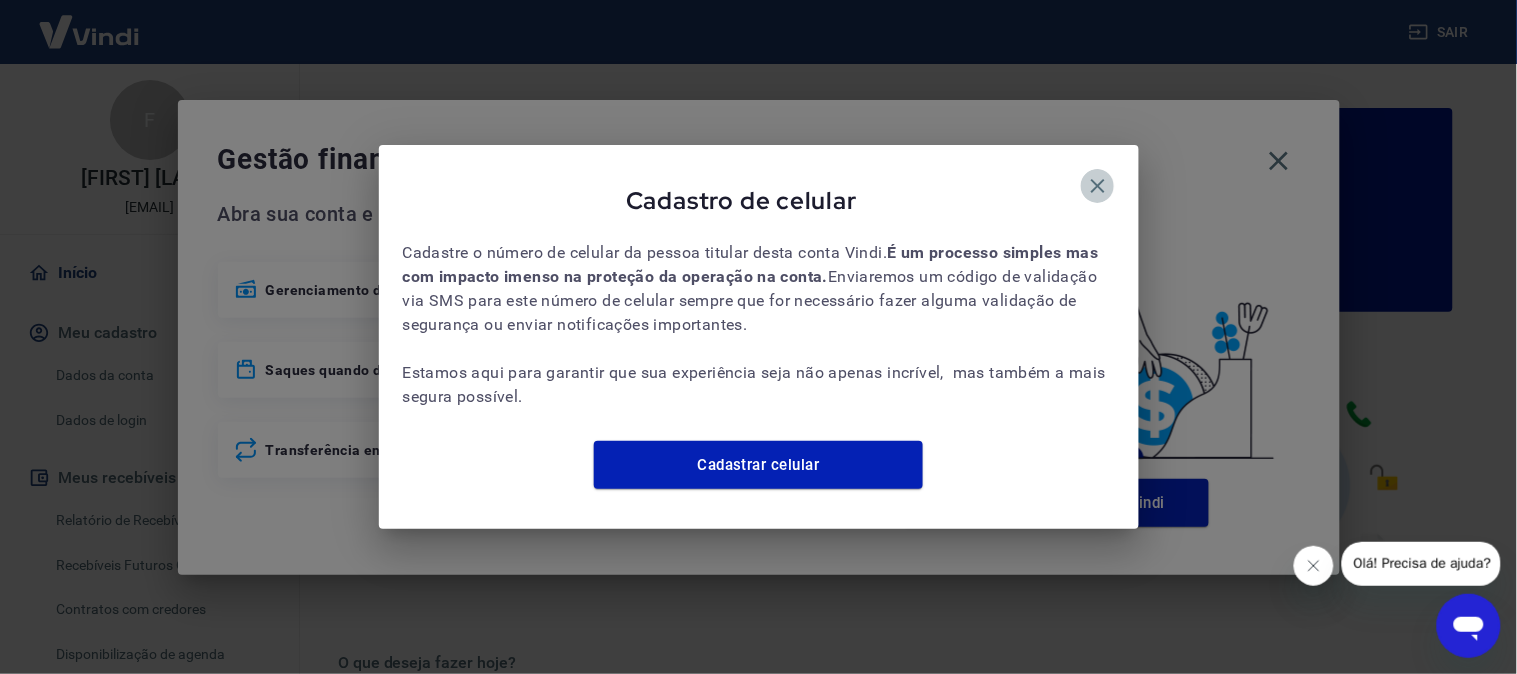 click 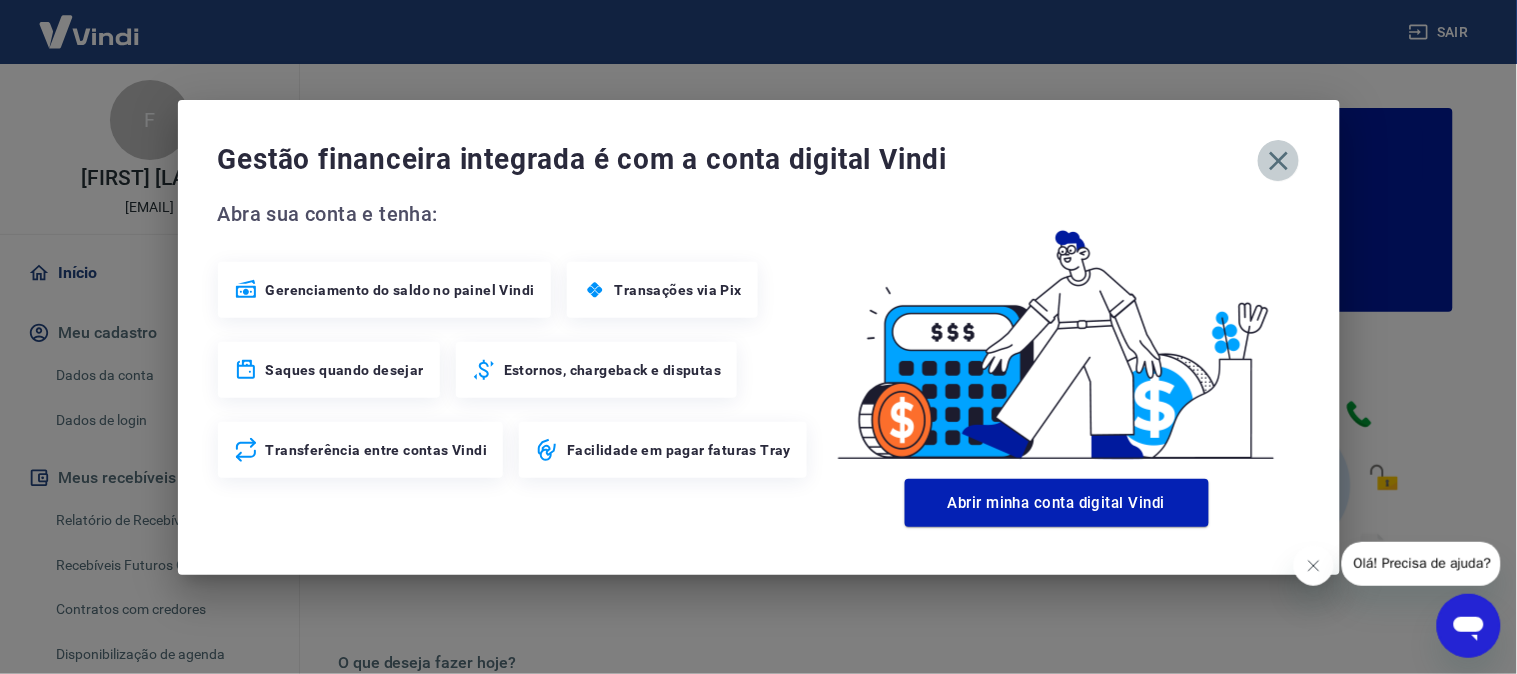 click 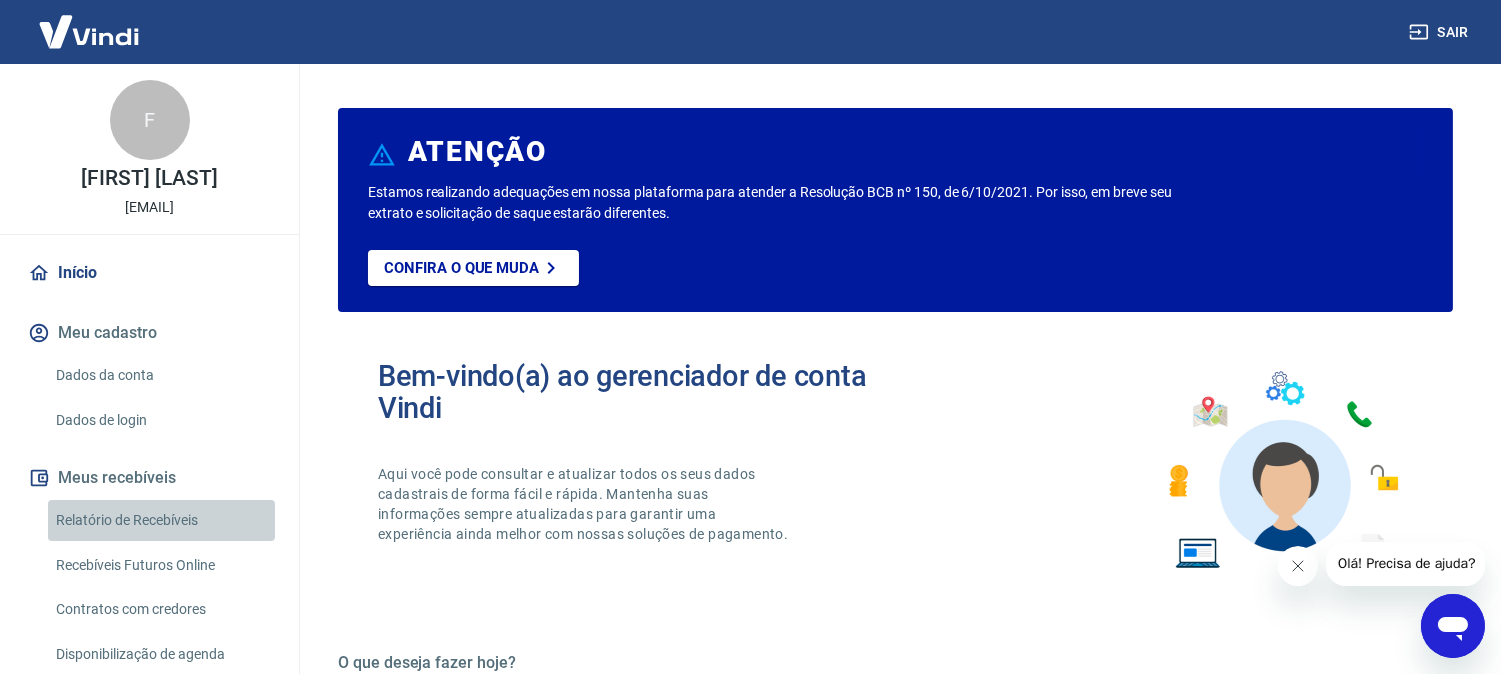 click on "Relatório de Recebíveis" at bounding box center (161, 520) 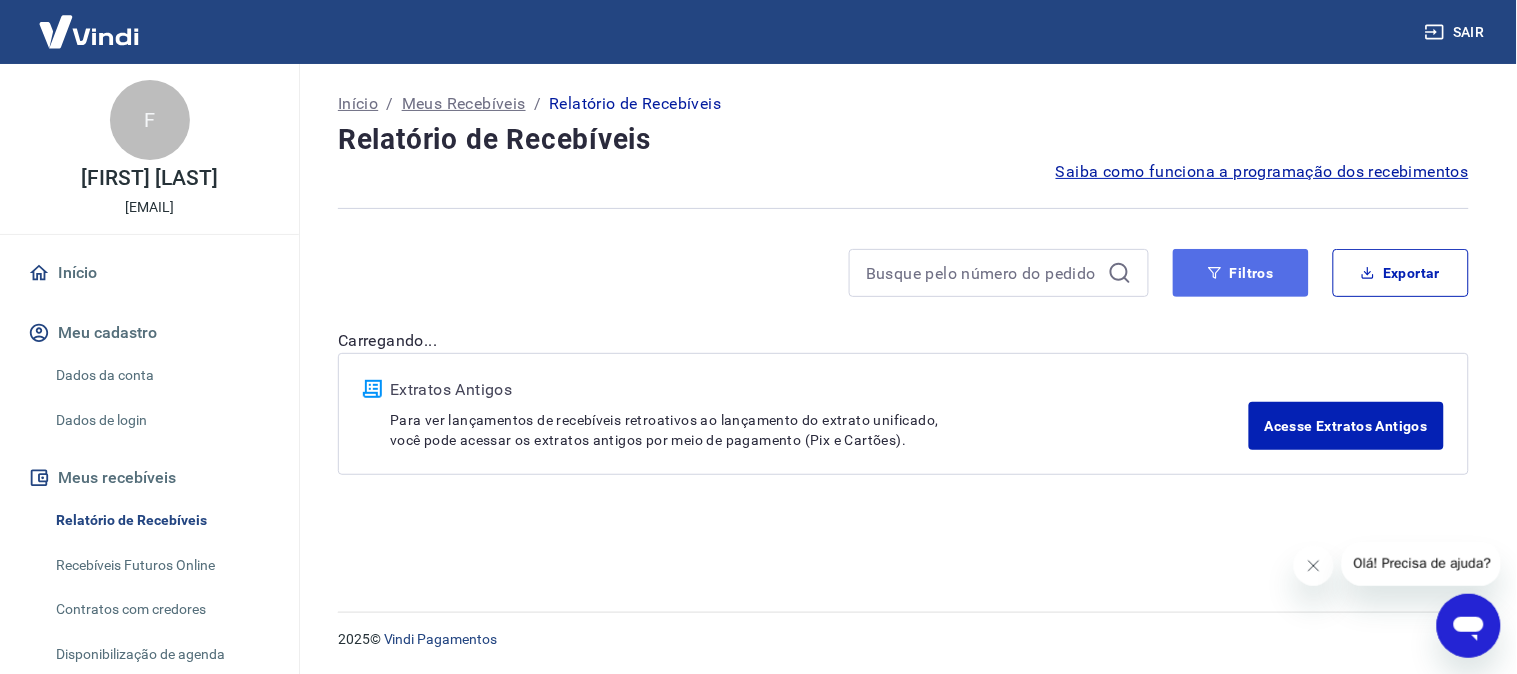click on "Filtros" at bounding box center (1241, 273) 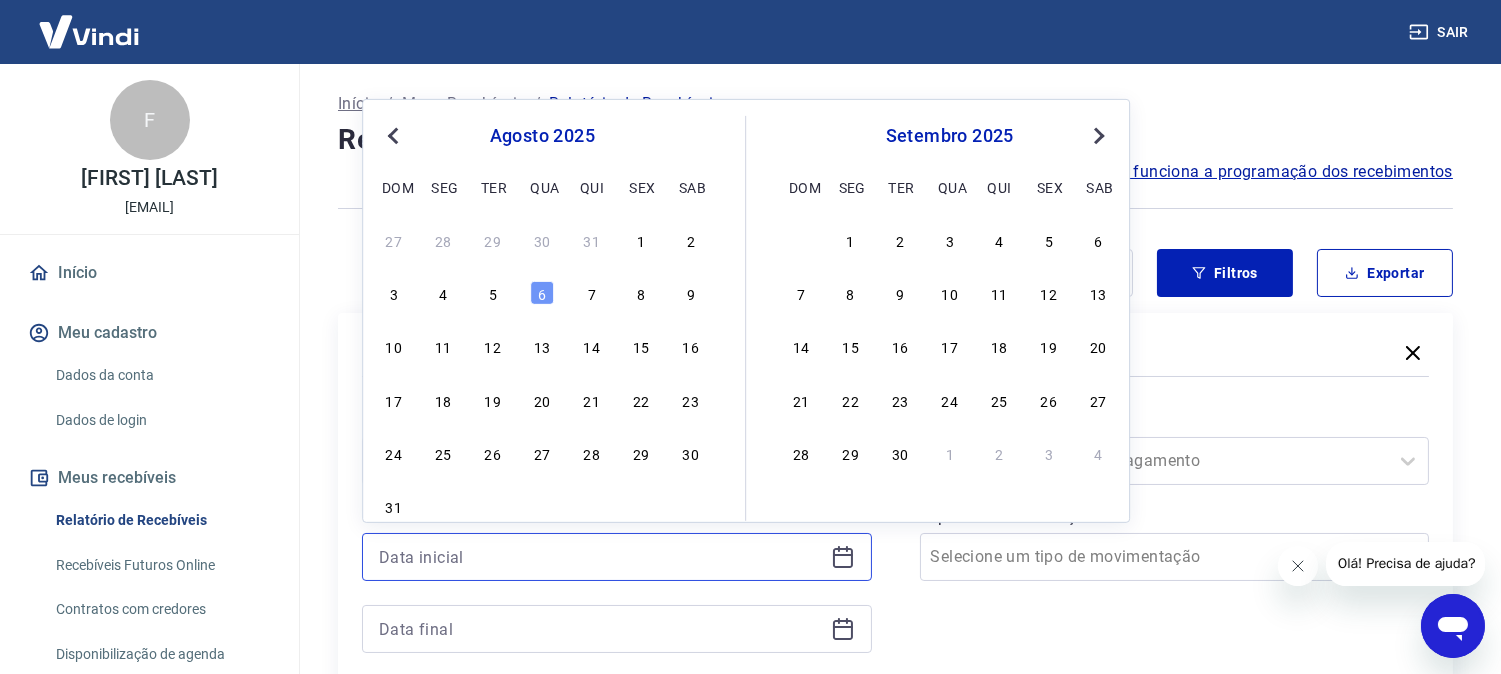 click at bounding box center [601, 557] 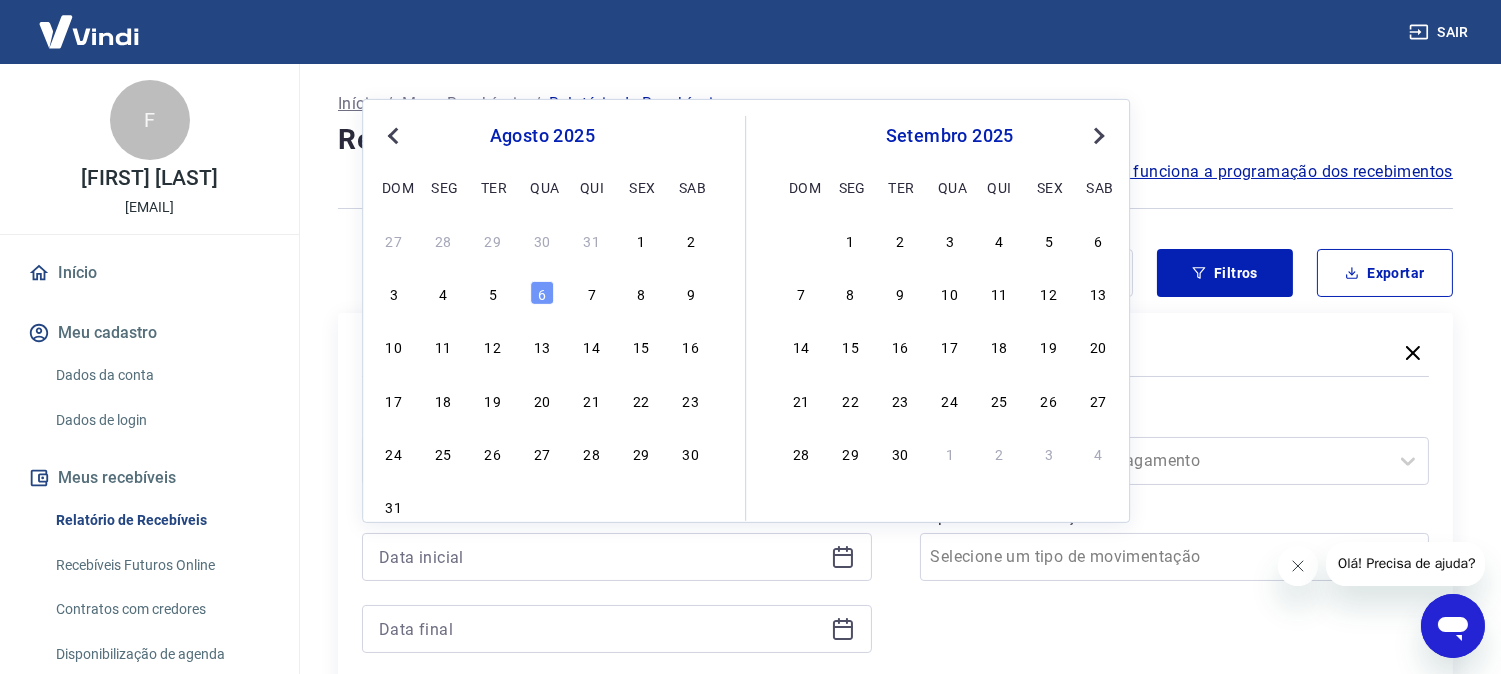 click on "2" at bounding box center [691, 240] 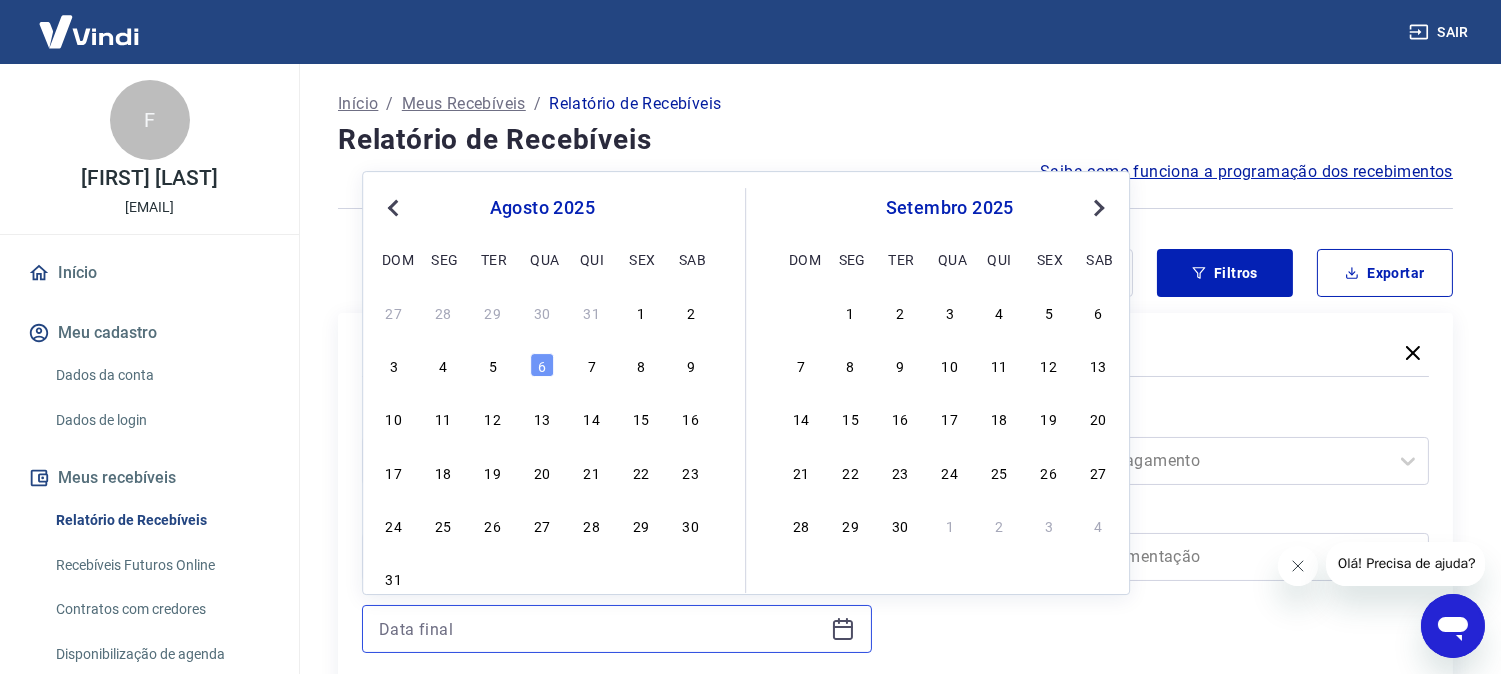 click at bounding box center [601, 629] 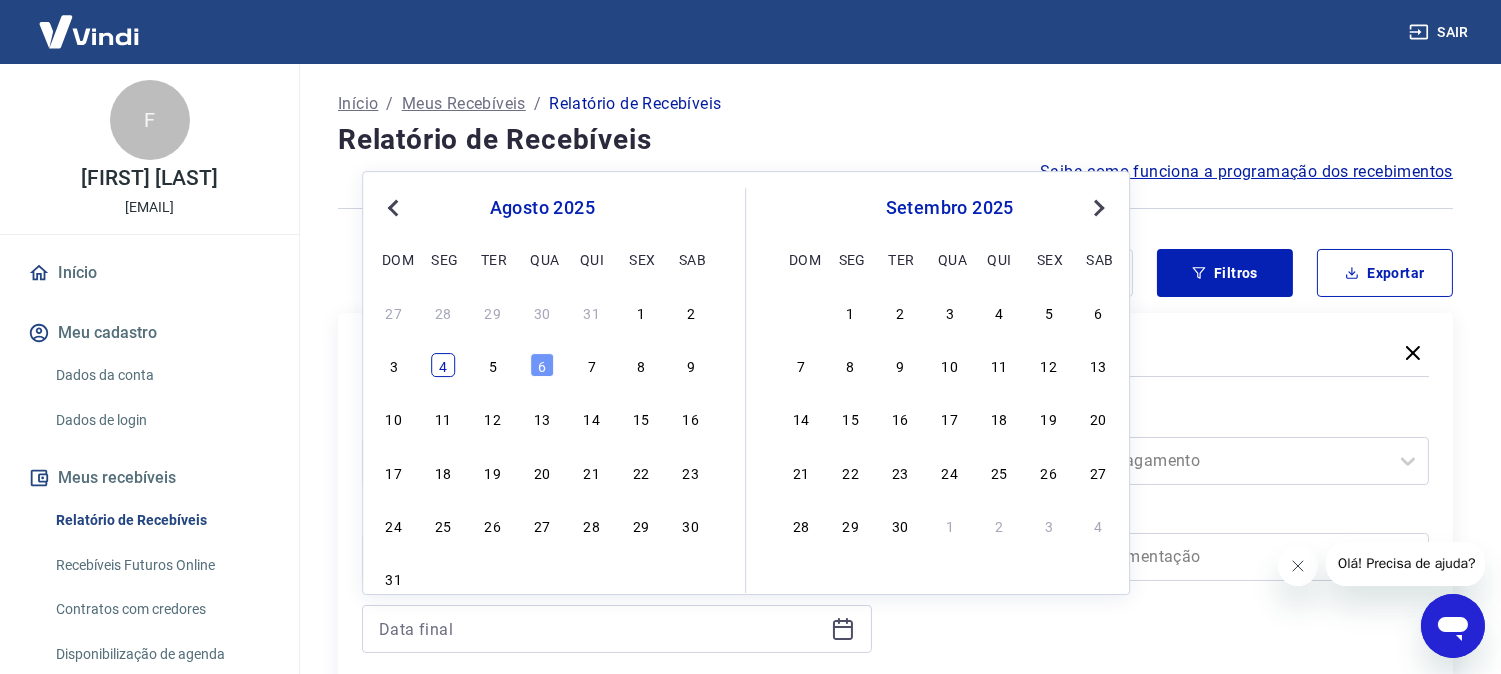 click on "4" at bounding box center [443, 365] 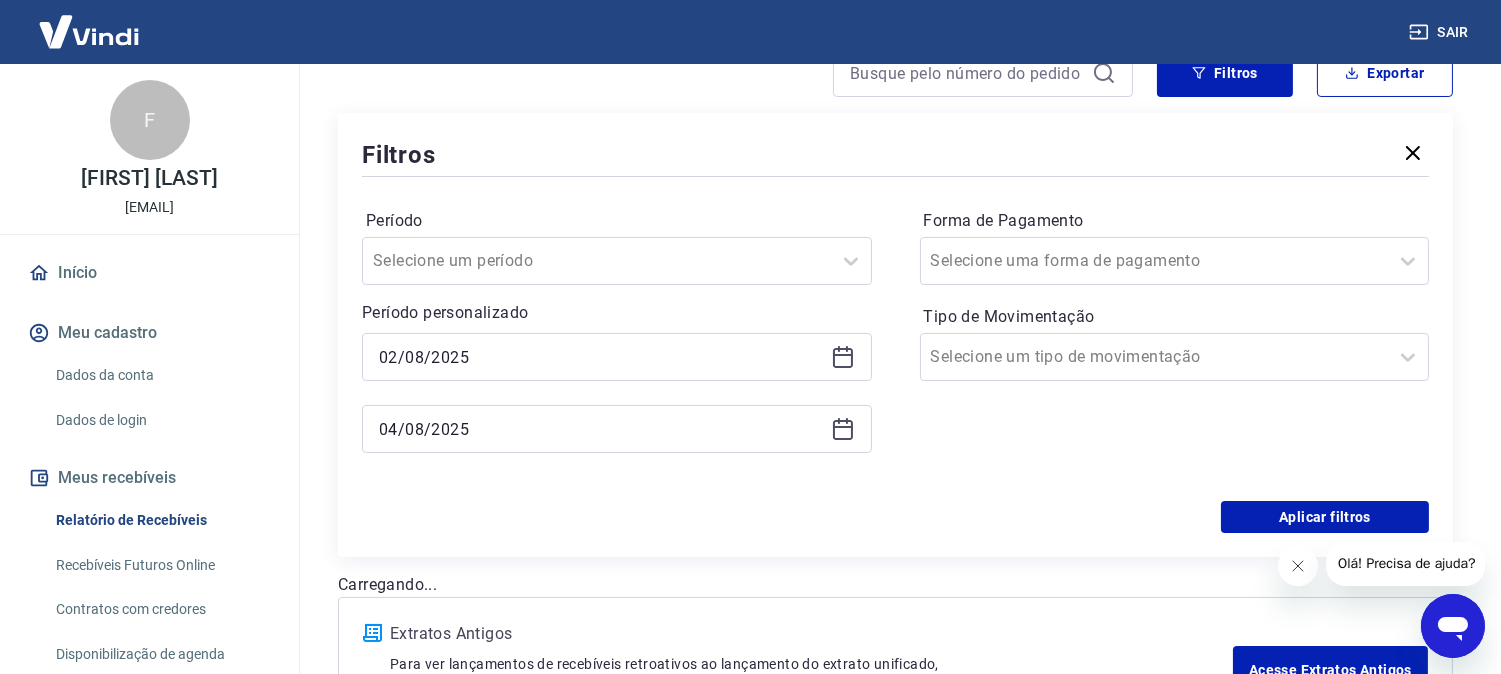 scroll, scrollTop: 222, scrollLeft: 0, axis: vertical 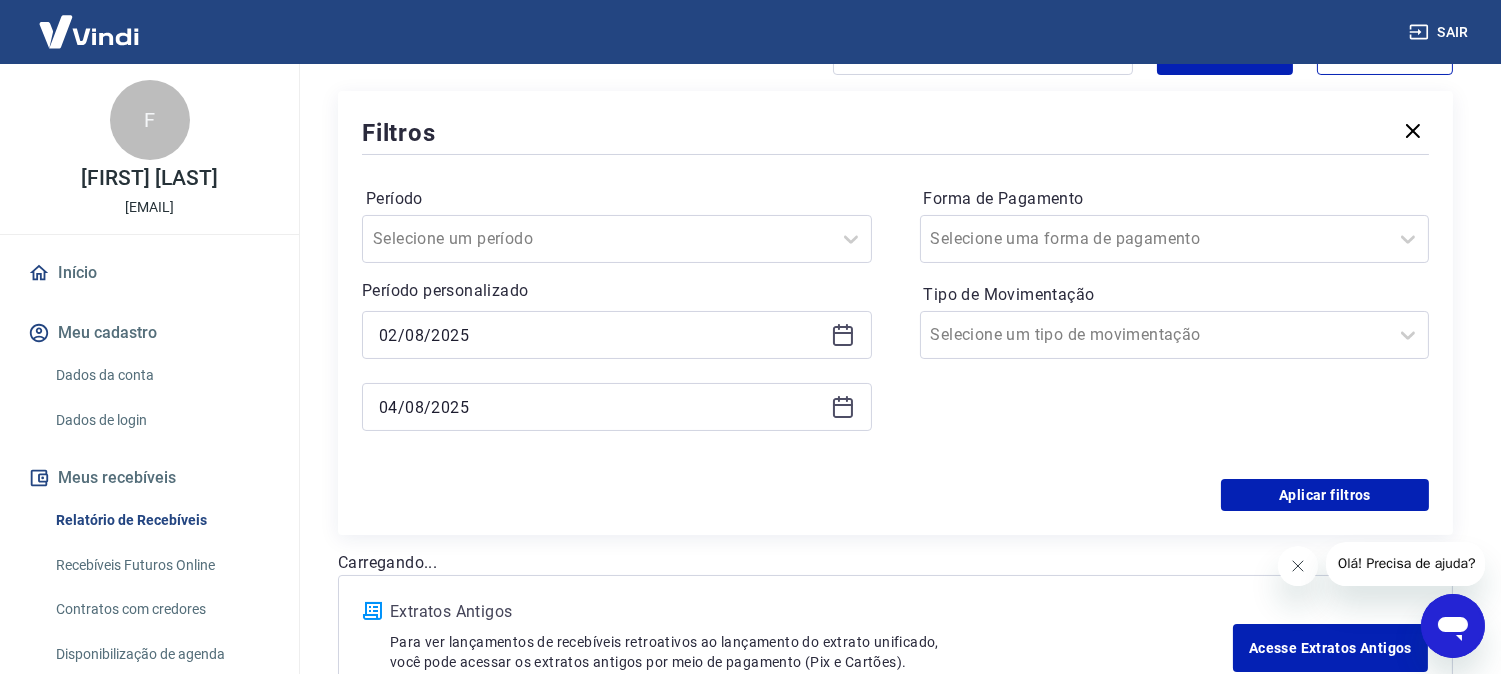 click on "Período Selecione um período Período personalizado Selected date: sábado, 2 de agosto de 2025 02/08/2025 Selected date: segunda-feira, 4 de agosto de 2025 04/08/2025 Forma de Pagamento Selecione uma forma de pagamento Tipo de Movimentação Selecione um tipo de movimentação" at bounding box center [895, 319] 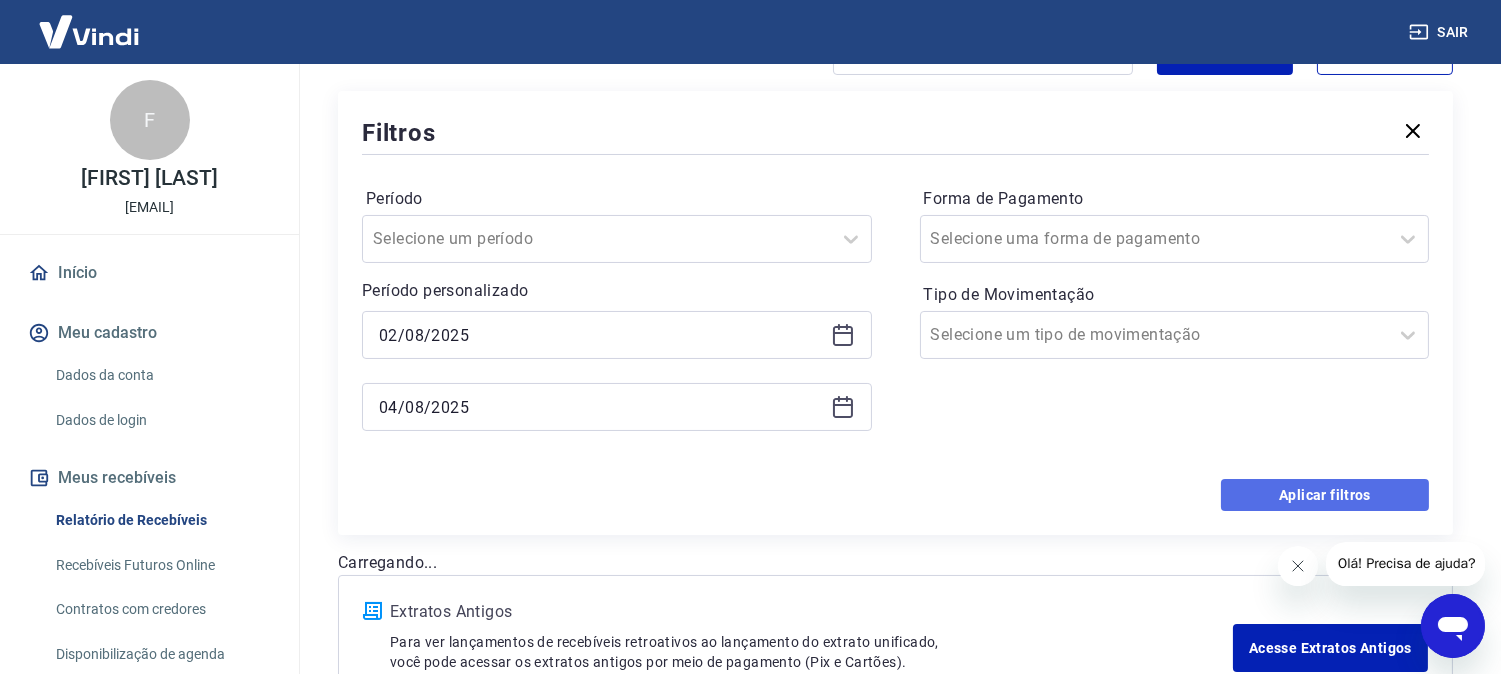 click on "Aplicar filtros" at bounding box center [1325, 495] 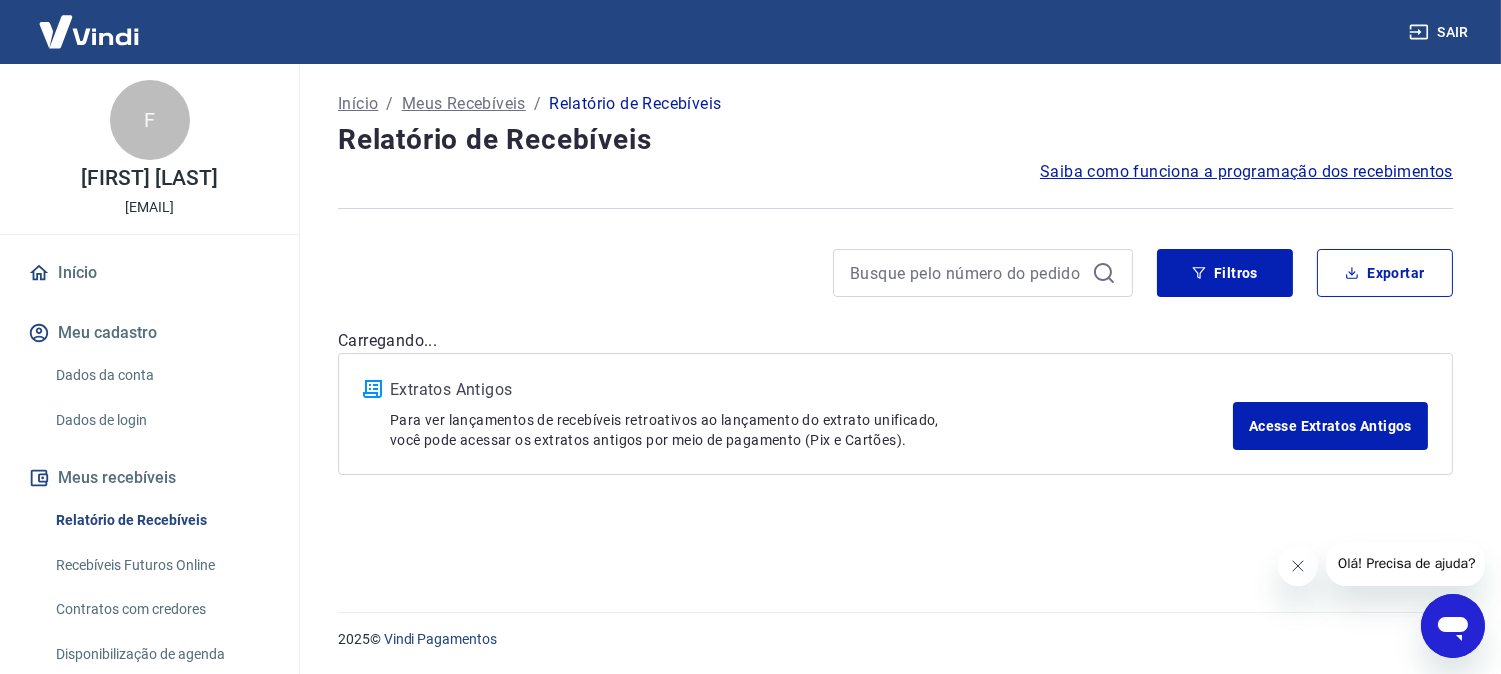 scroll, scrollTop: 0, scrollLeft: 0, axis: both 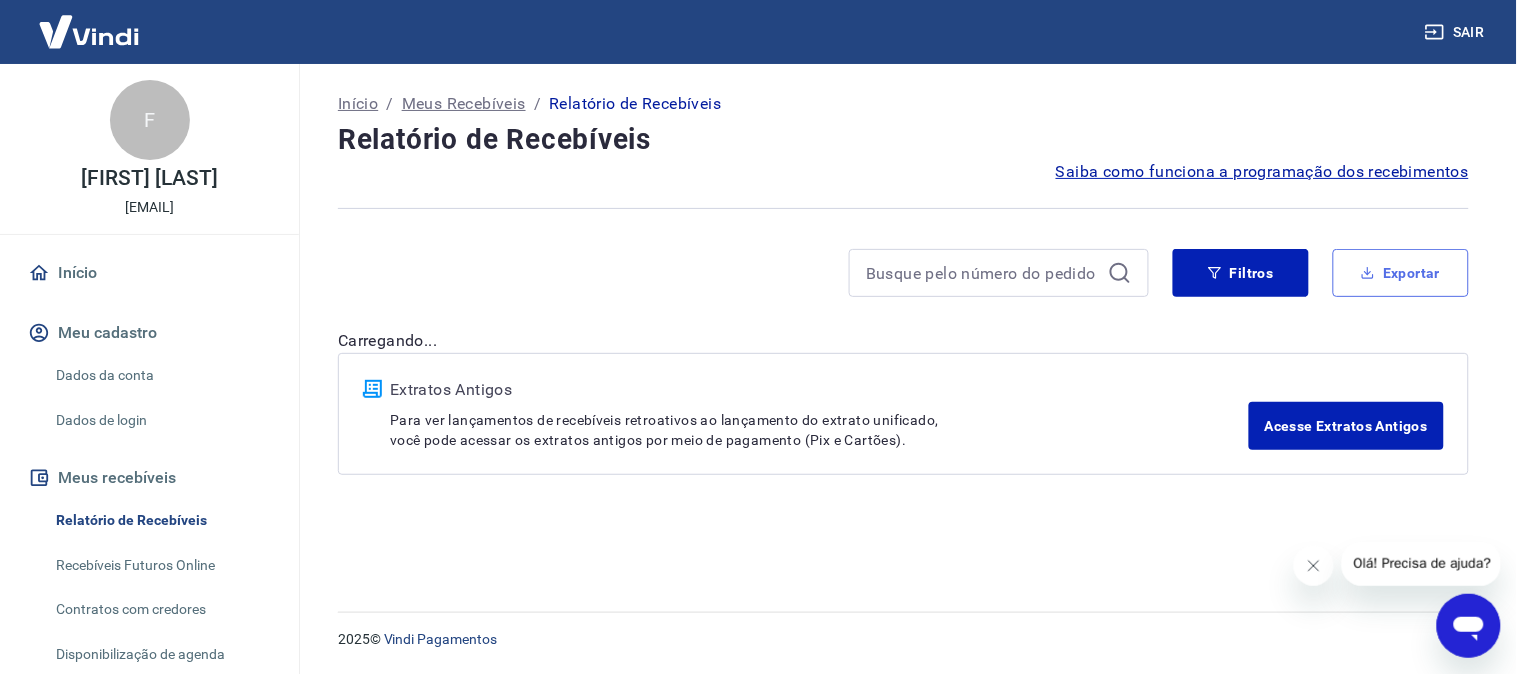 click on "Exportar" at bounding box center (1401, 273) 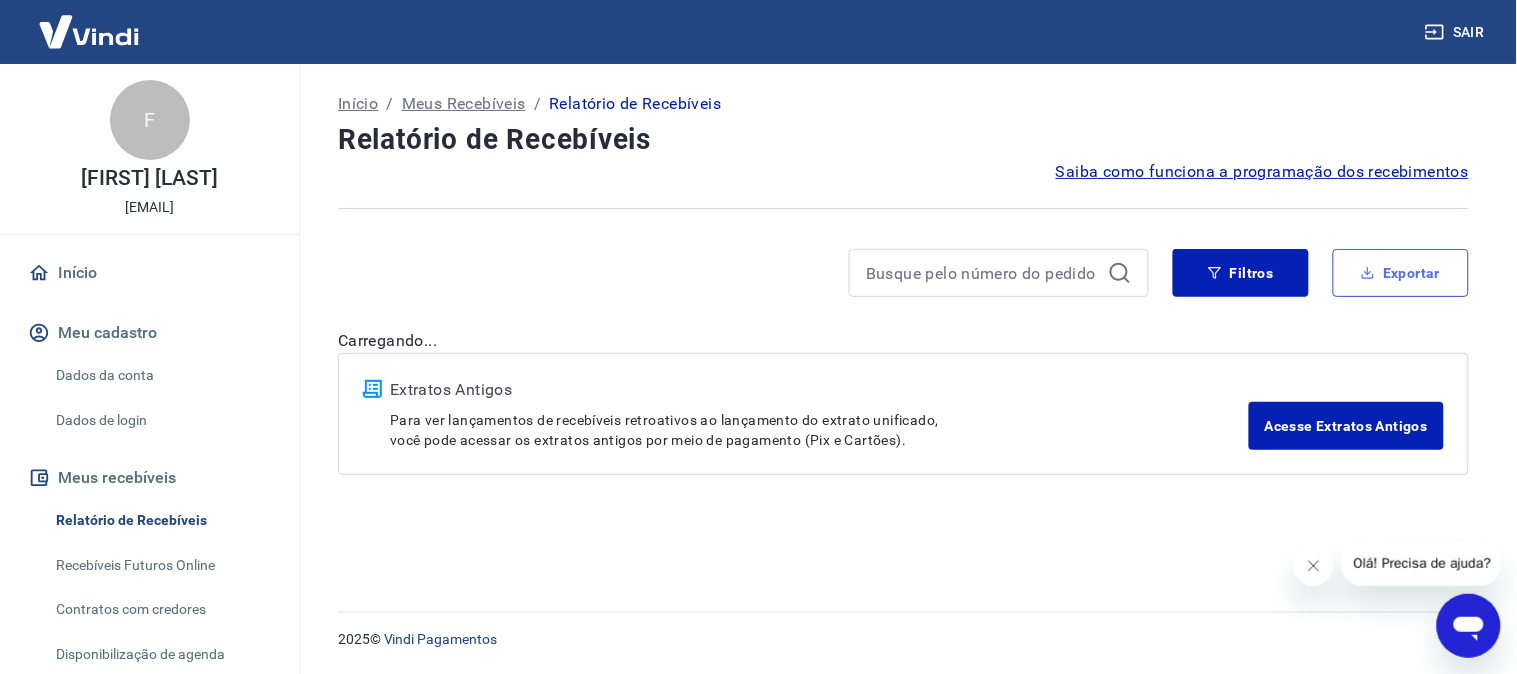 type on "02/08/2025" 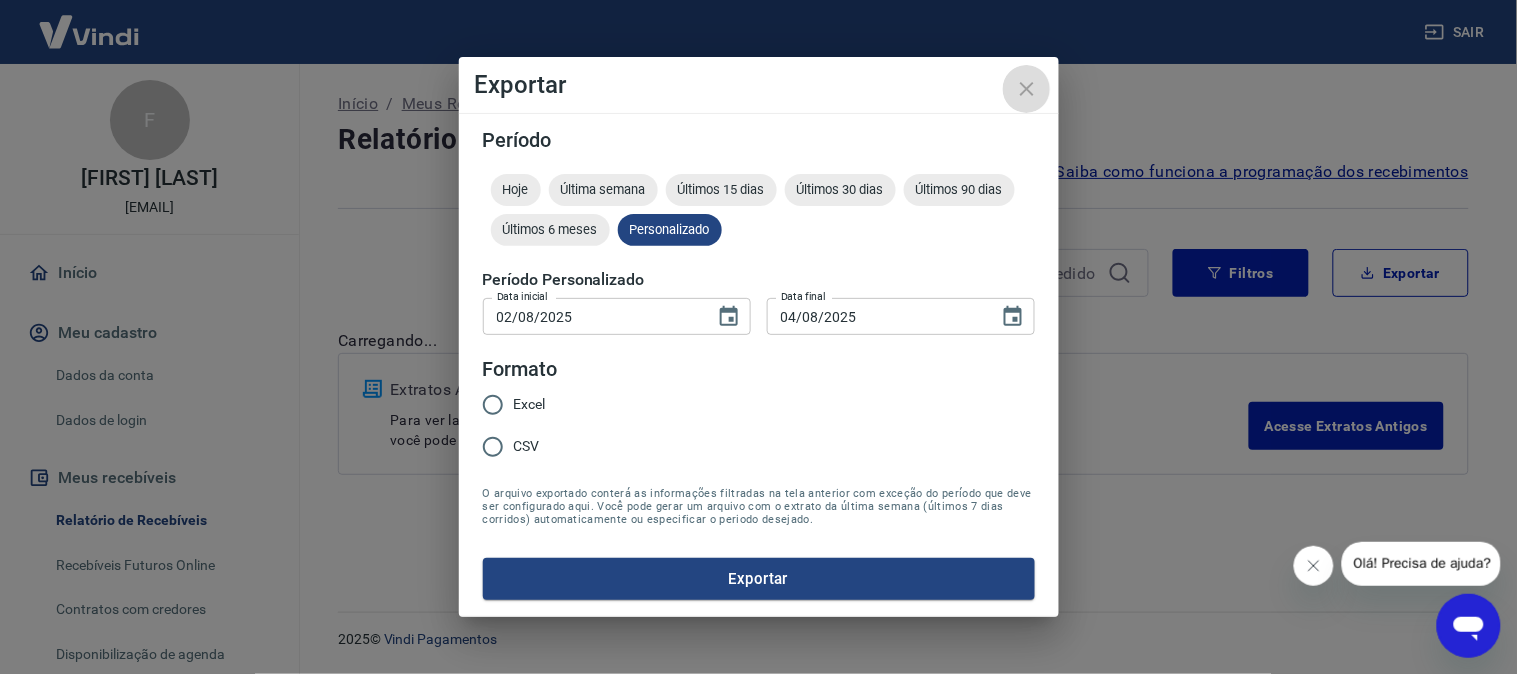 click 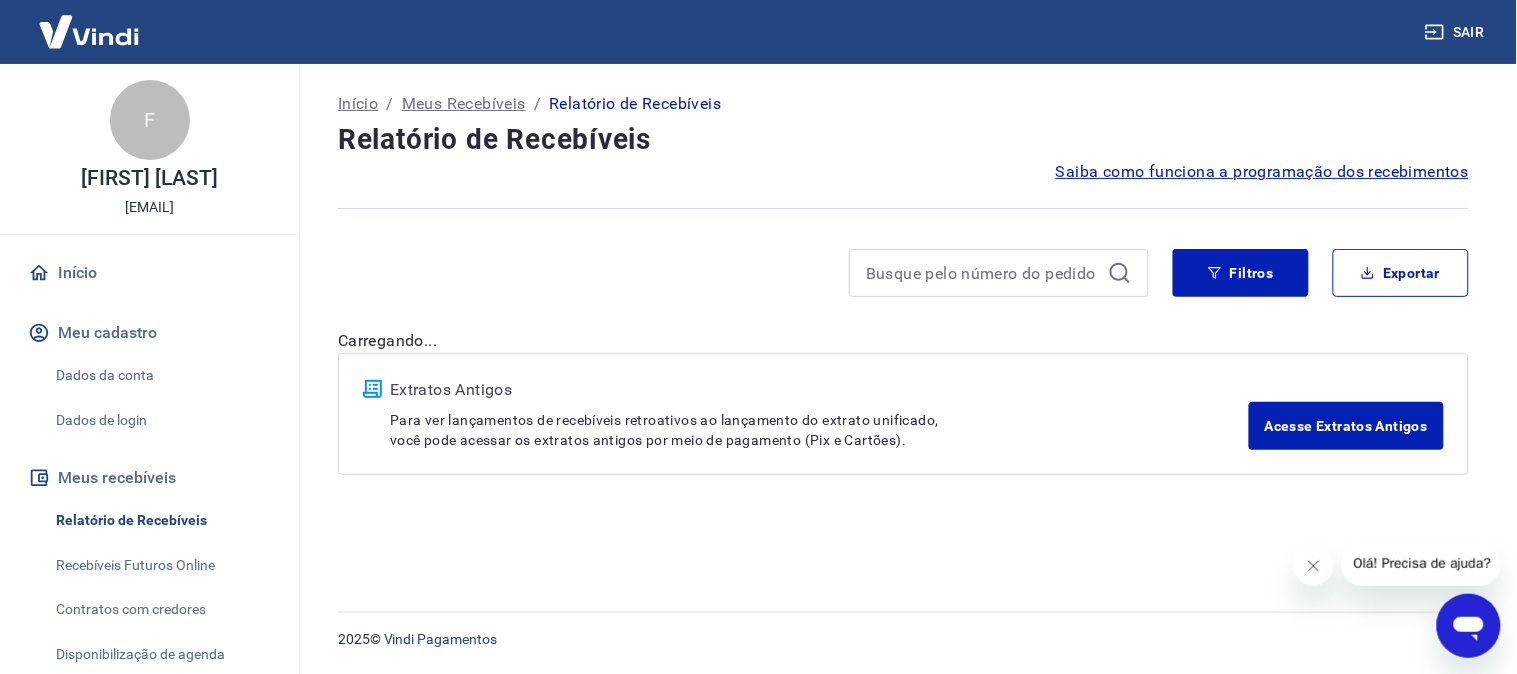 drag, startPoint x: 1308, startPoint y: 567, endPoint x: 2599, endPoint y: 1050, distance: 1378.394 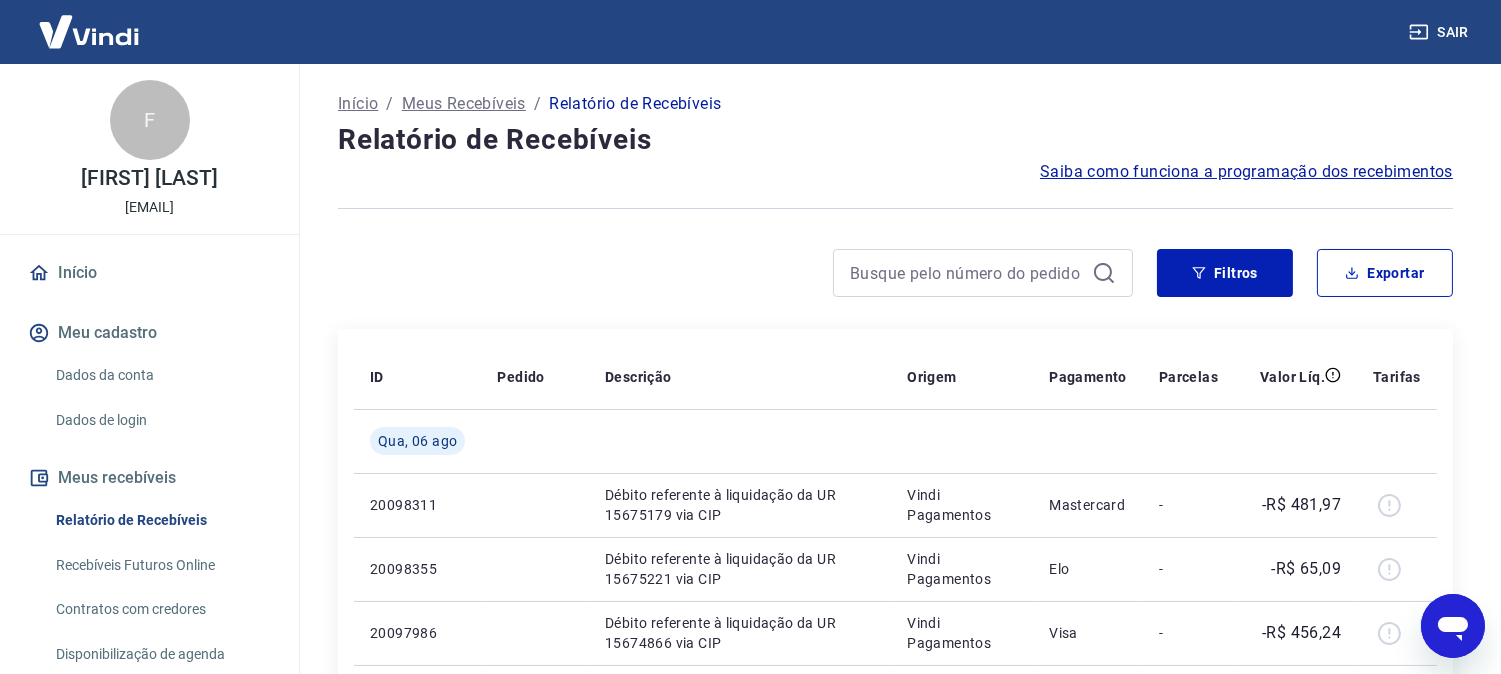 drag, startPoint x: 1368, startPoint y: 275, endPoint x: 1137, endPoint y: 335, distance: 238.66504 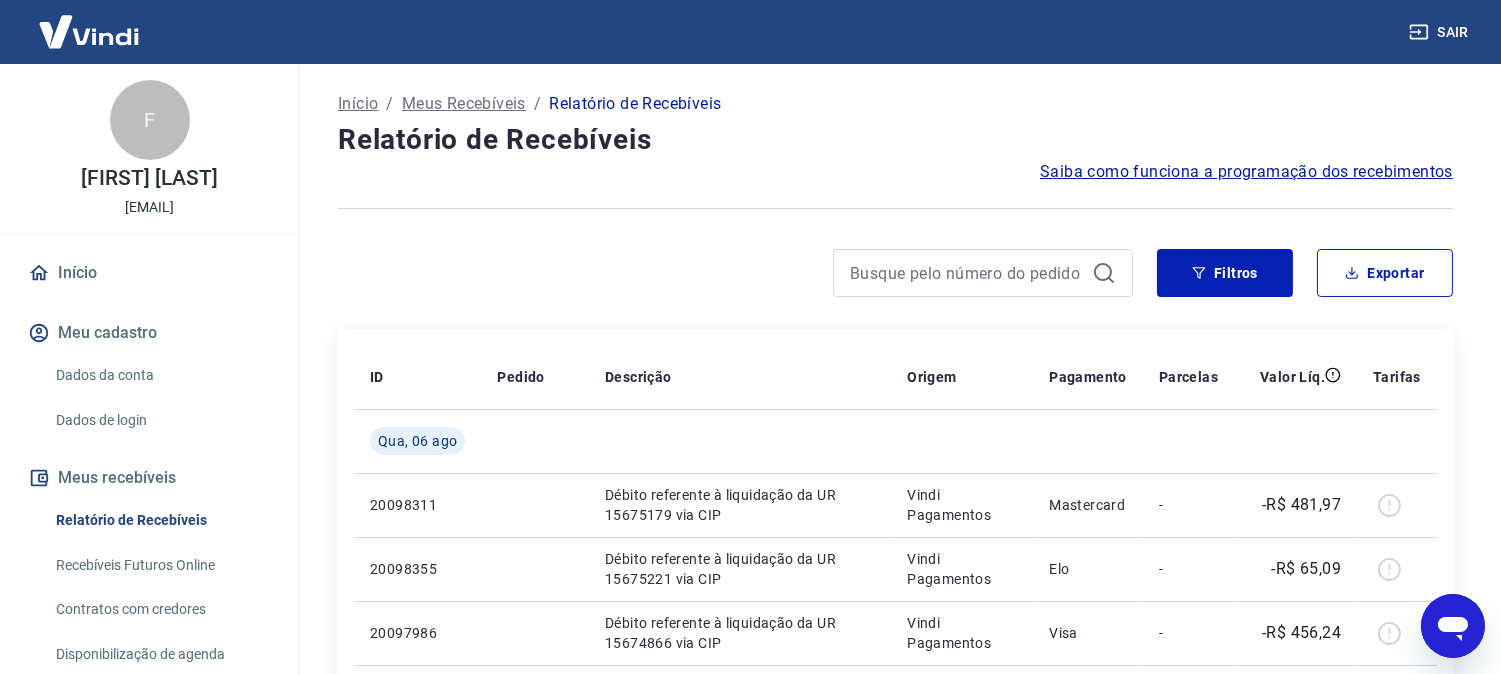 click on "Exportar" at bounding box center (1385, 273) 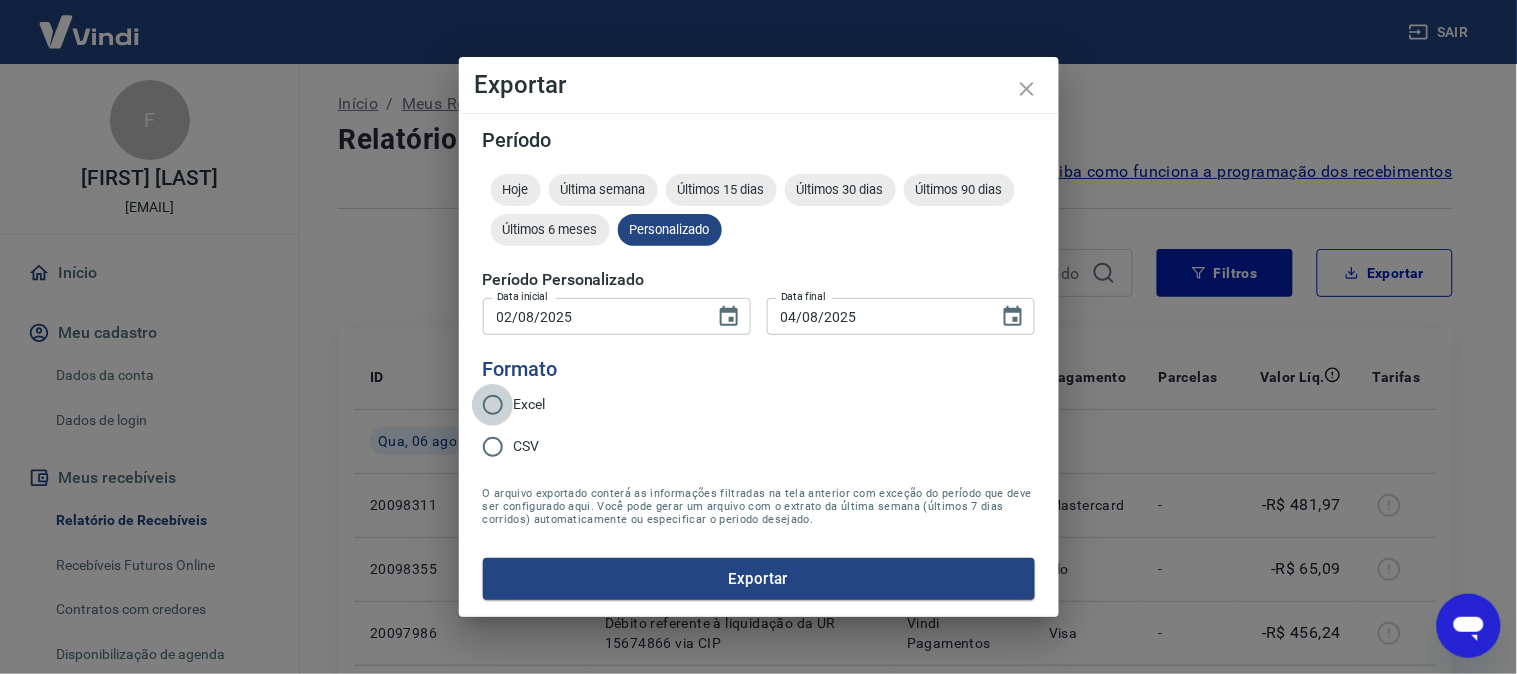 click on "Excel" at bounding box center (493, 405) 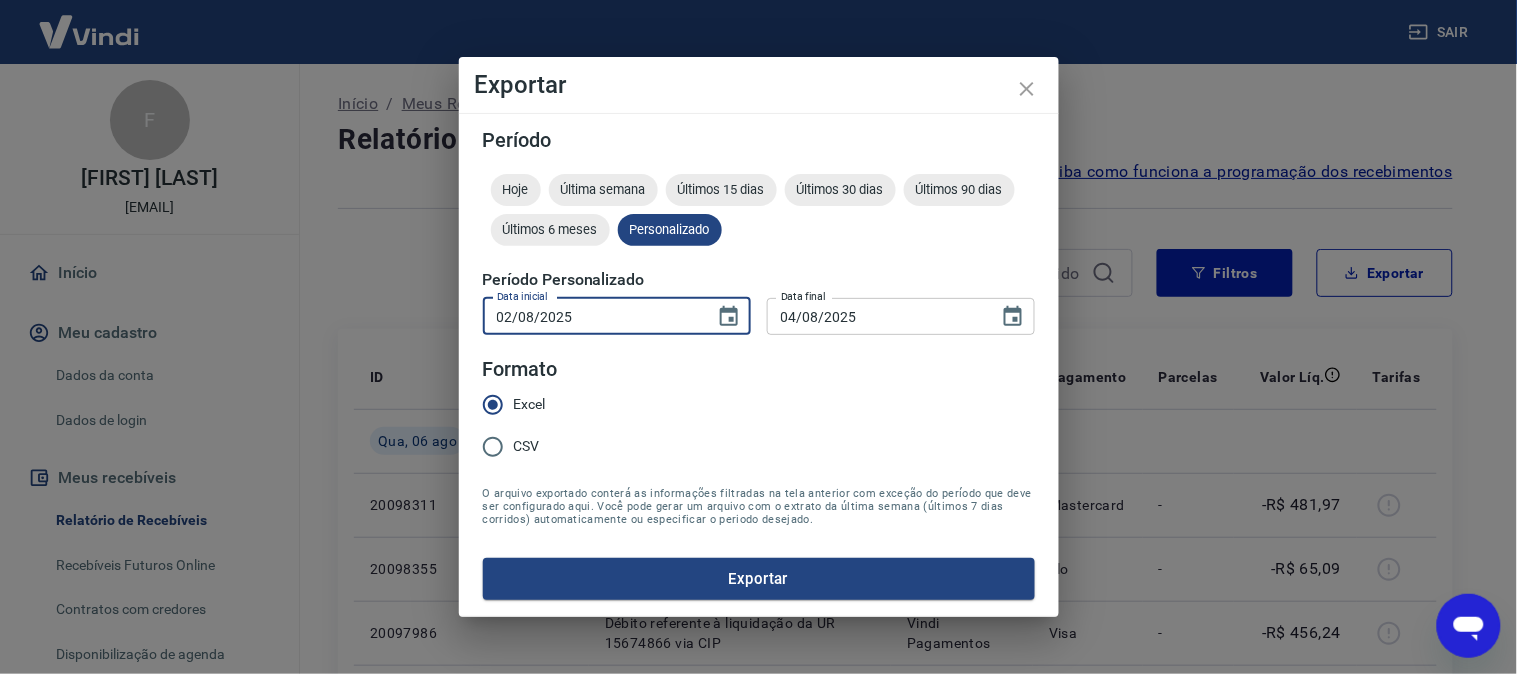 drag, startPoint x: 608, startPoint y: 314, endPoint x: 490, endPoint y: 313, distance: 118.004234 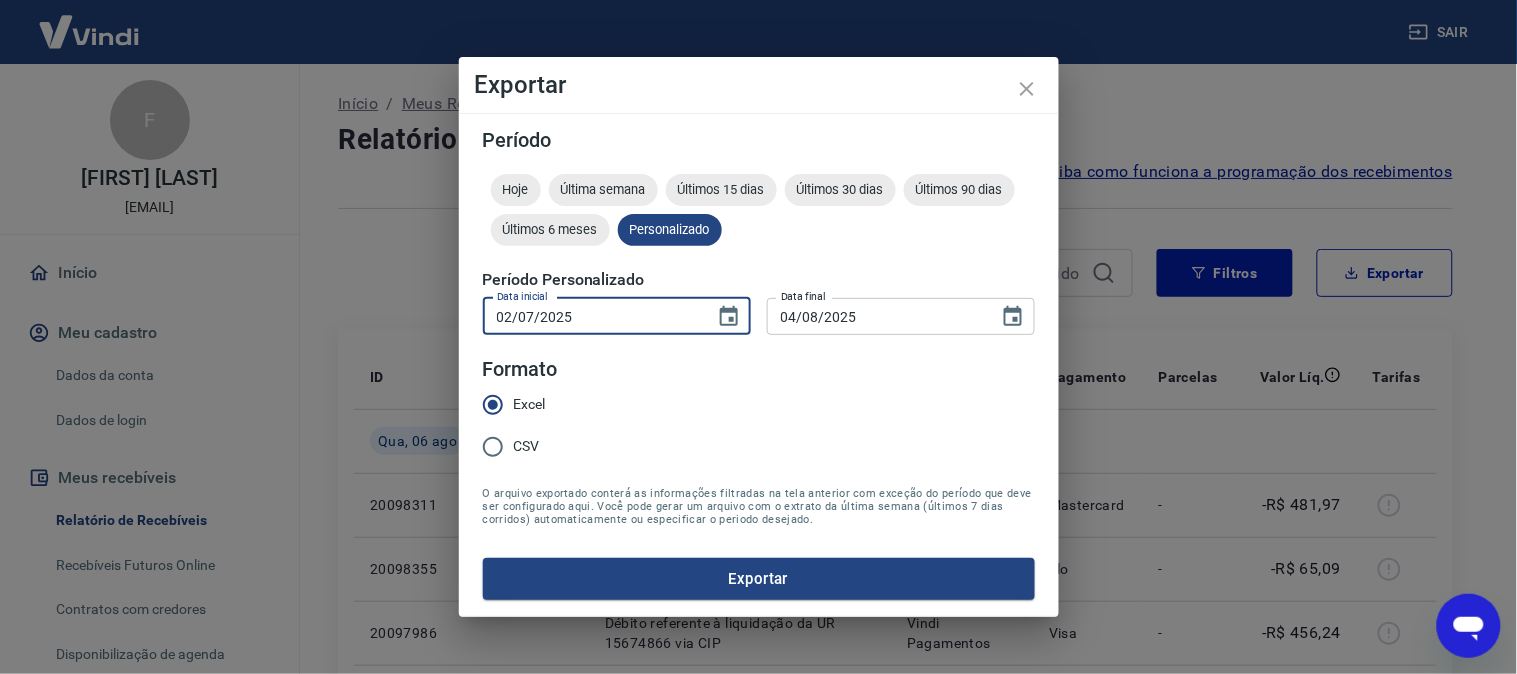 click on "Exportar" at bounding box center [759, 579] 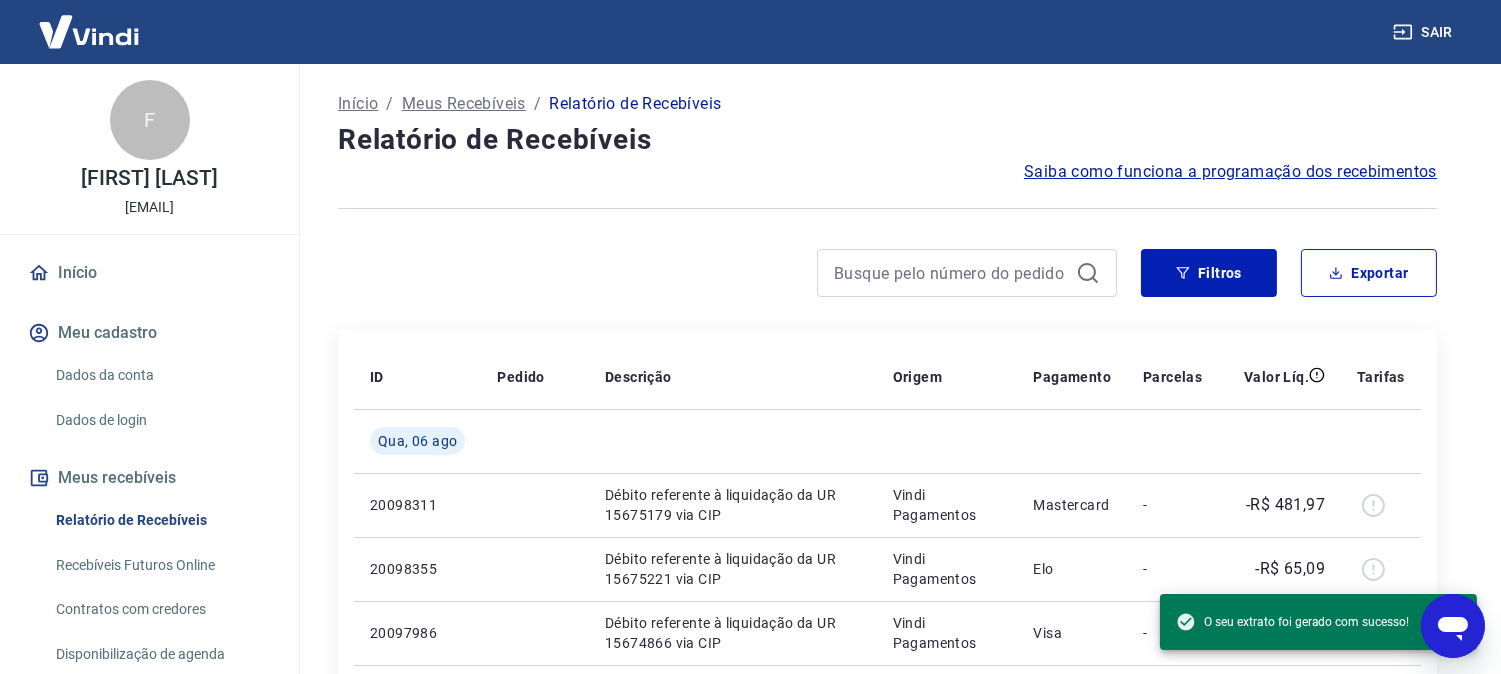 drag, startPoint x: 867, startPoint y: 320, endPoint x: 738, endPoint y: 326, distance: 129.13947 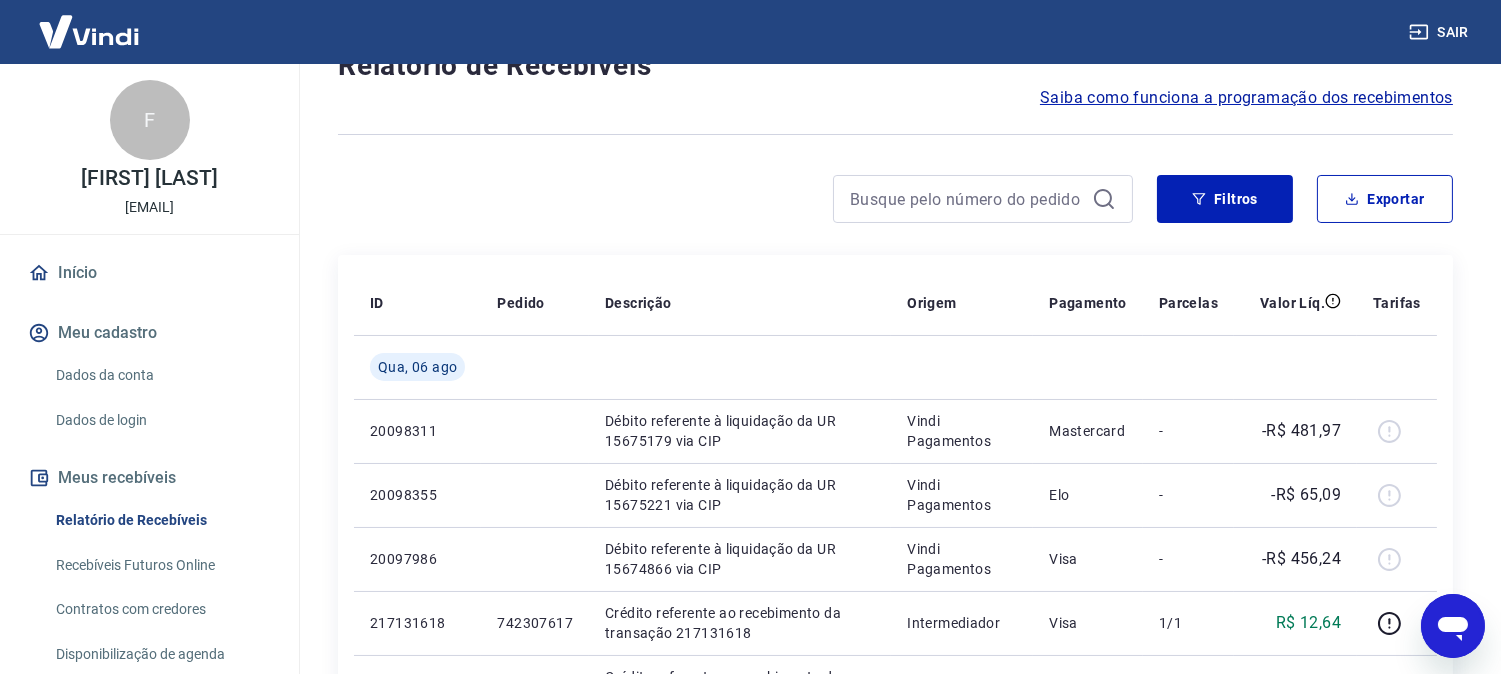 scroll, scrollTop: 111, scrollLeft: 0, axis: vertical 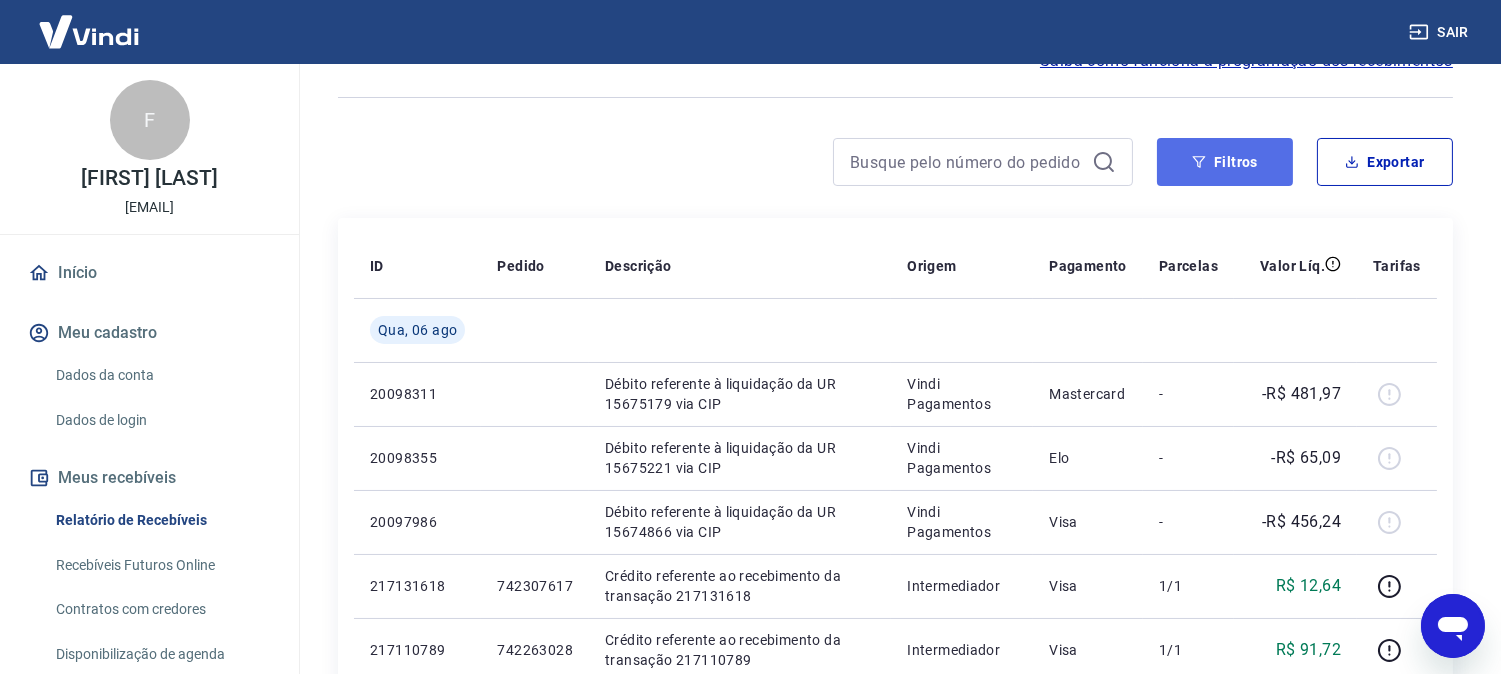 click 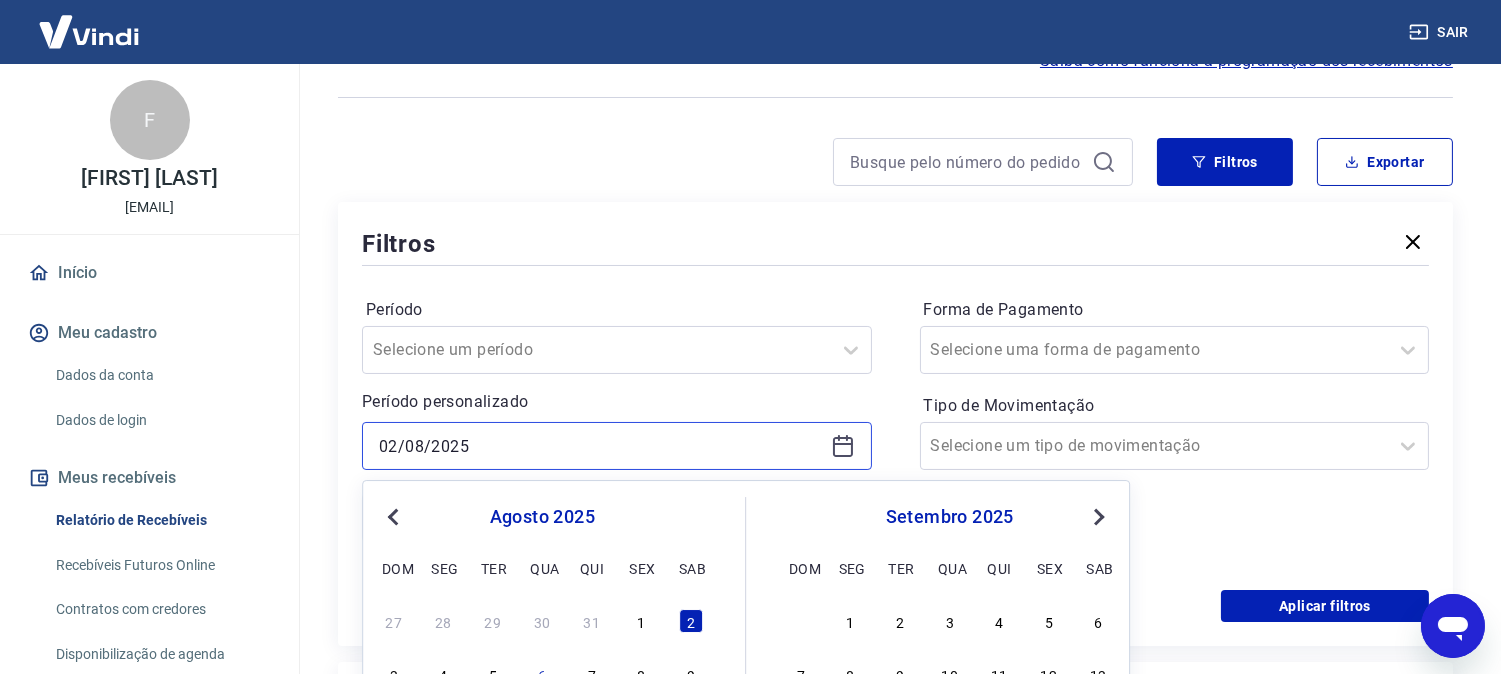 click on "02/08/2025" at bounding box center (601, 446) 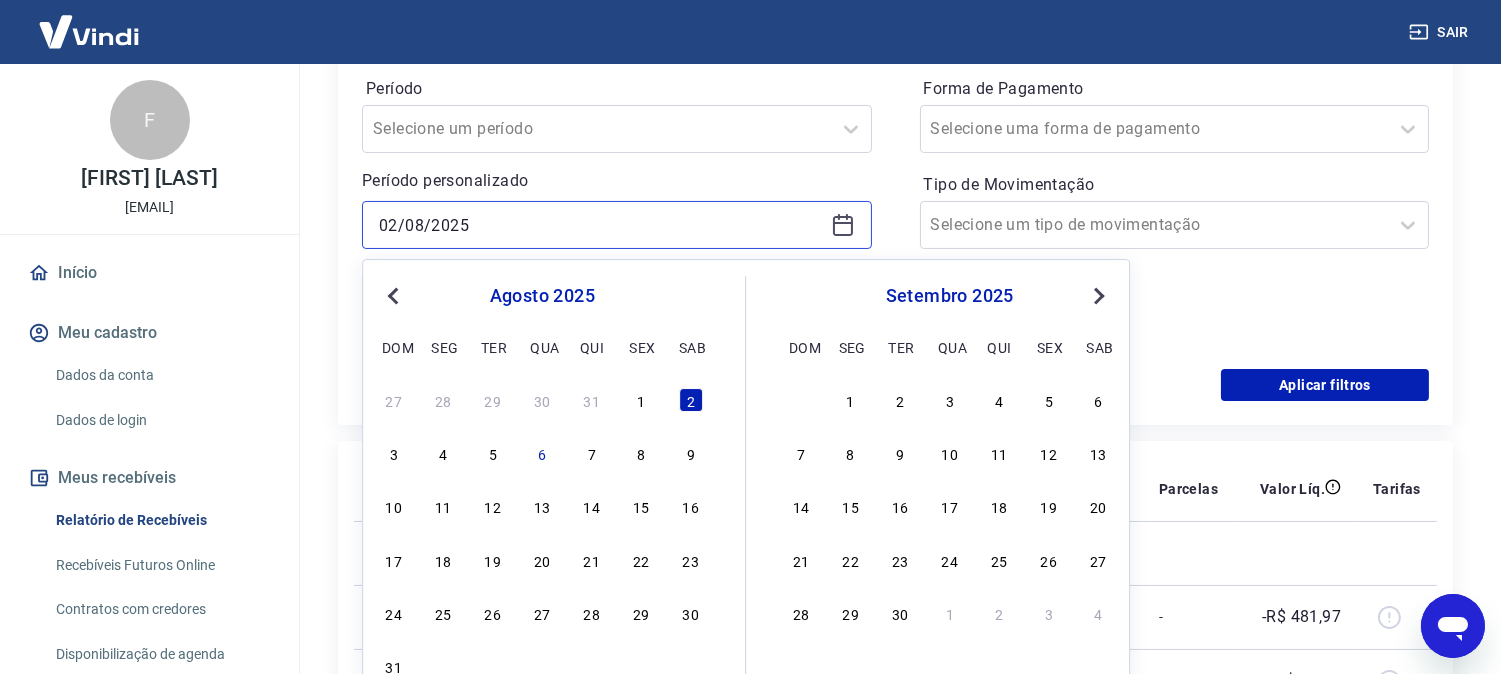scroll, scrollTop: 333, scrollLeft: 0, axis: vertical 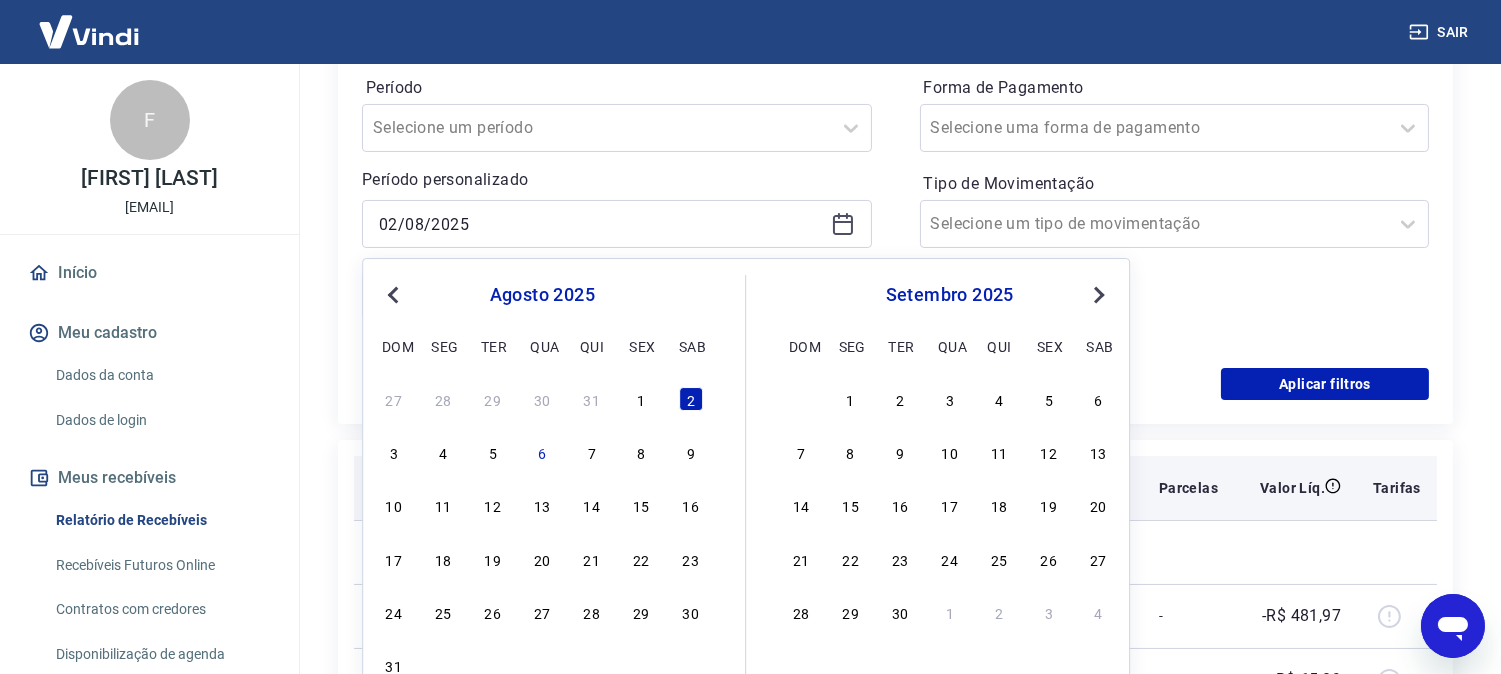 drag, startPoint x: 695, startPoint y: 401, endPoint x: 622, endPoint y: 455, distance: 90.80198 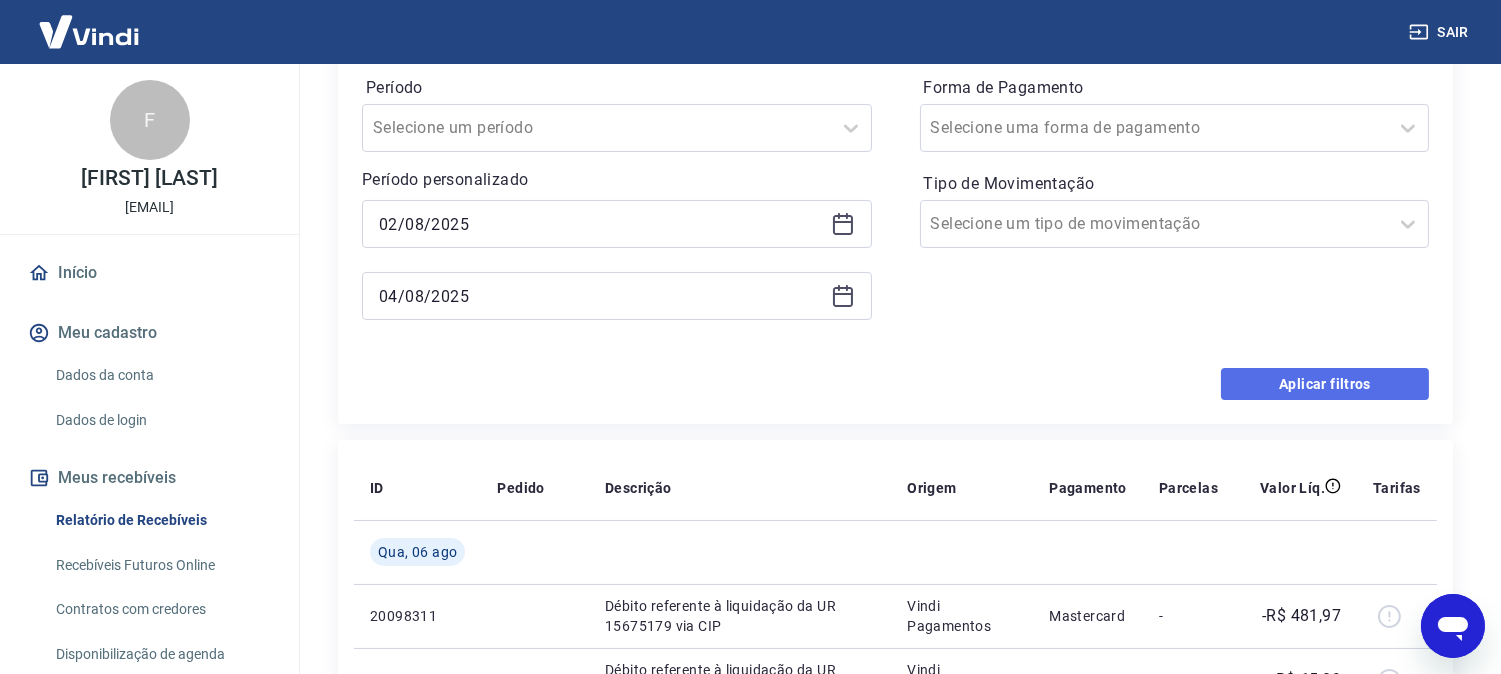 click on "Aplicar filtros" at bounding box center (1325, 384) 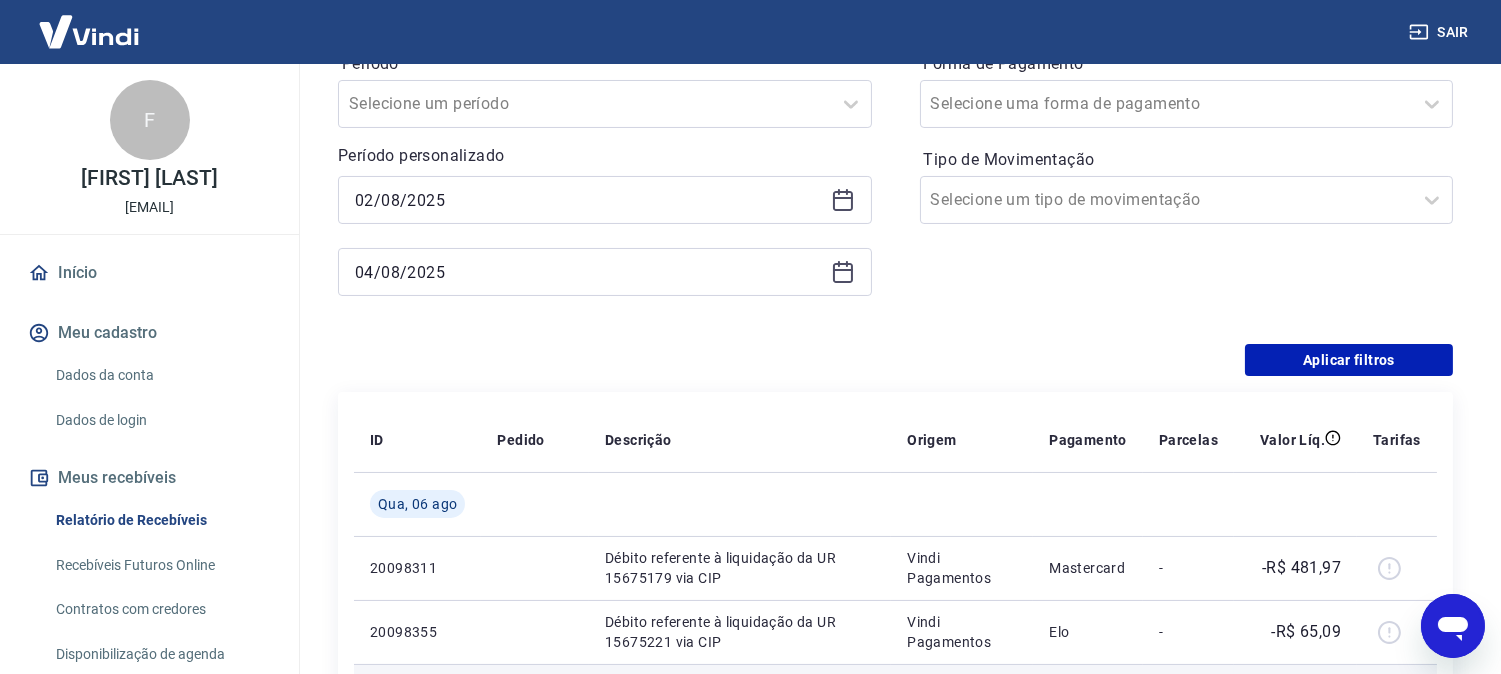 click on "-R$ 456,24" at bounding box center [1295, 696] 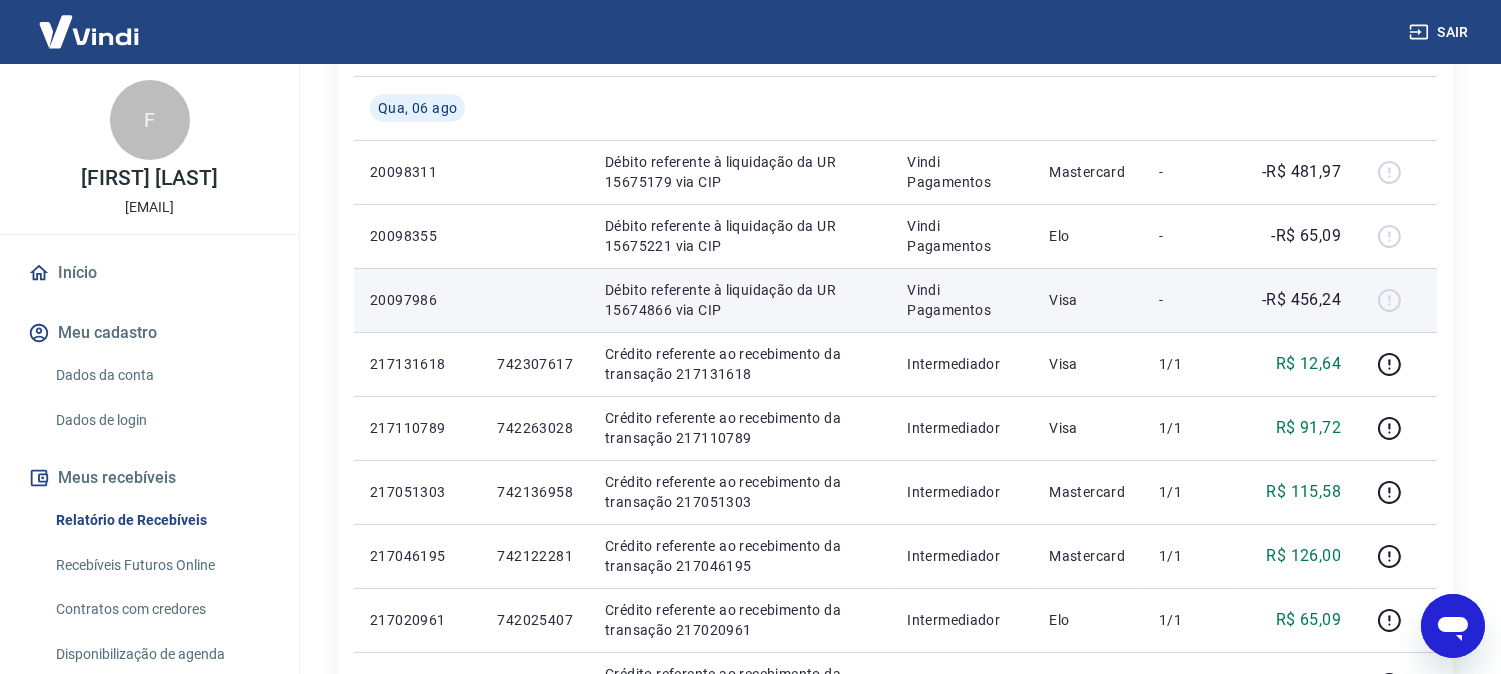 scroll, scrollTop: 0, scrollLeft: 0, axis: both 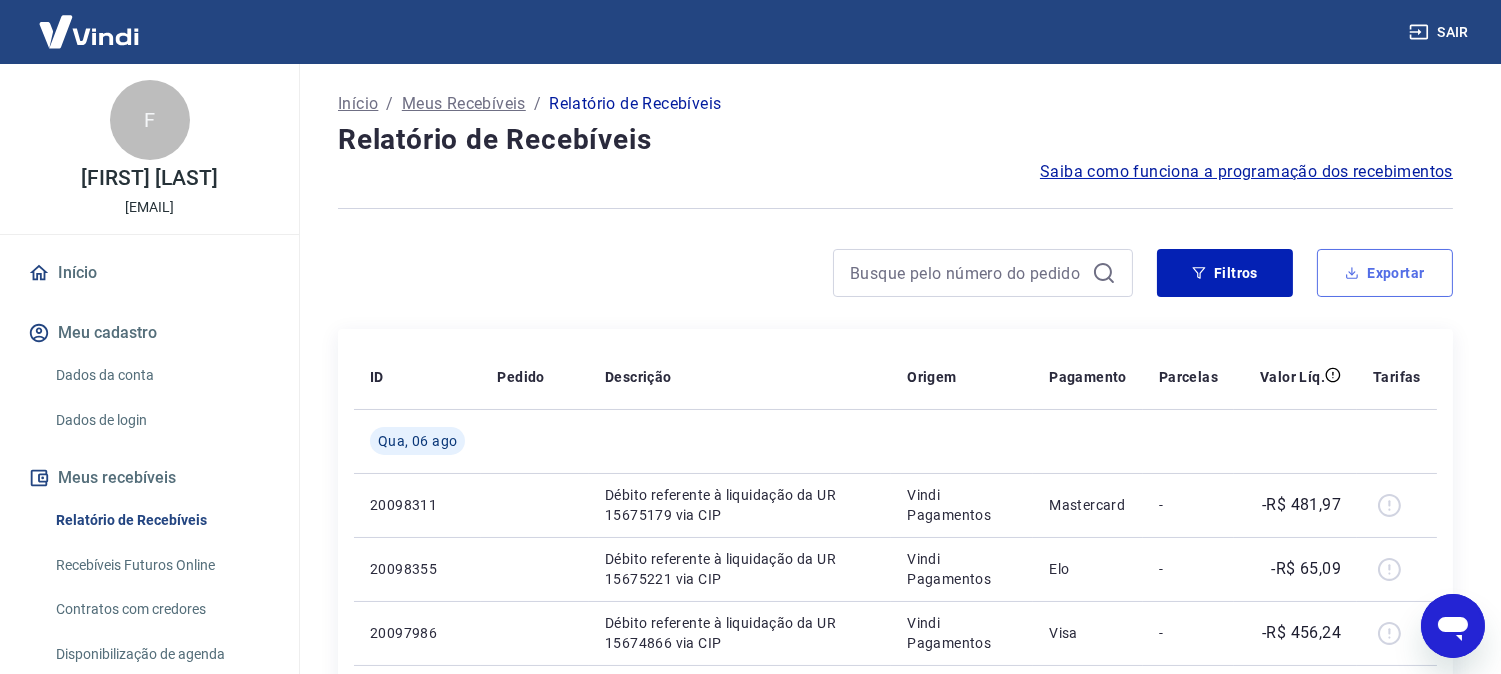 click on "Exportar" at bounding box center (1385, 273) 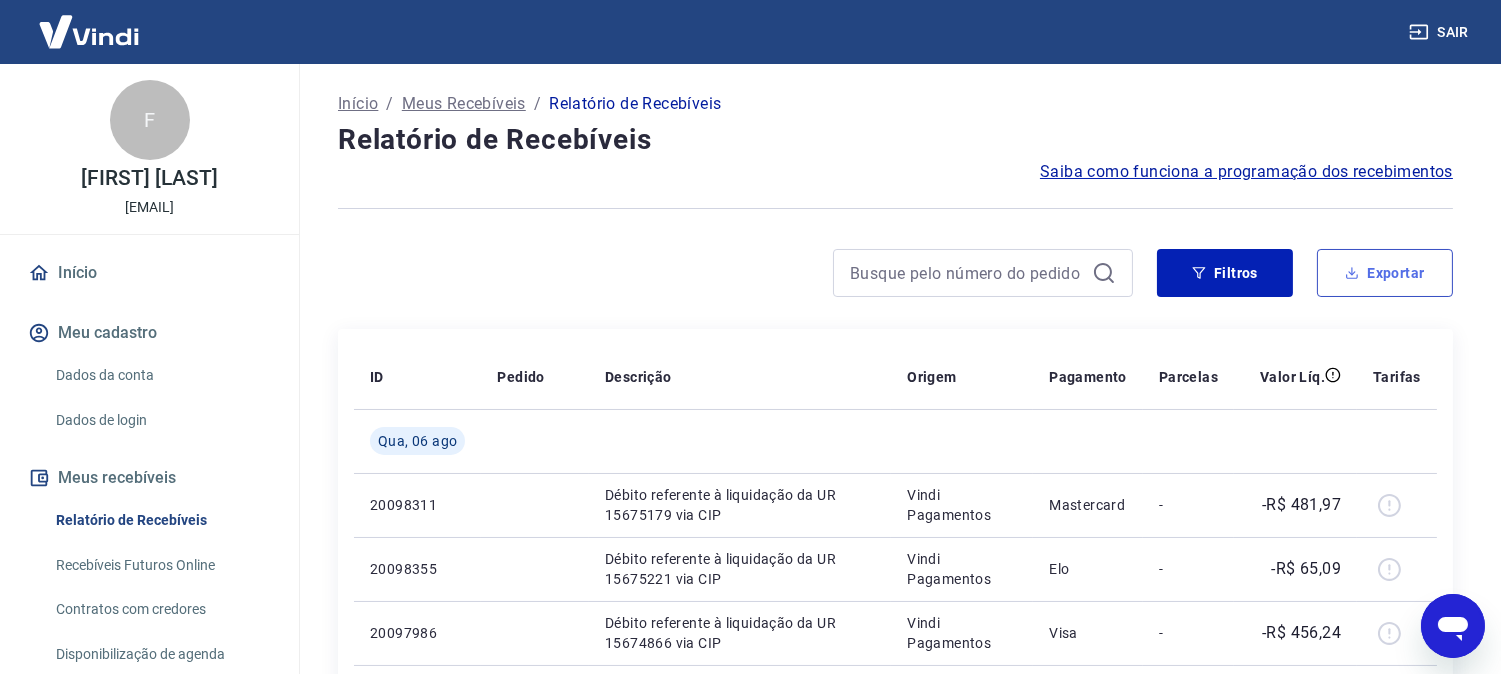 type on "02/08/2025" 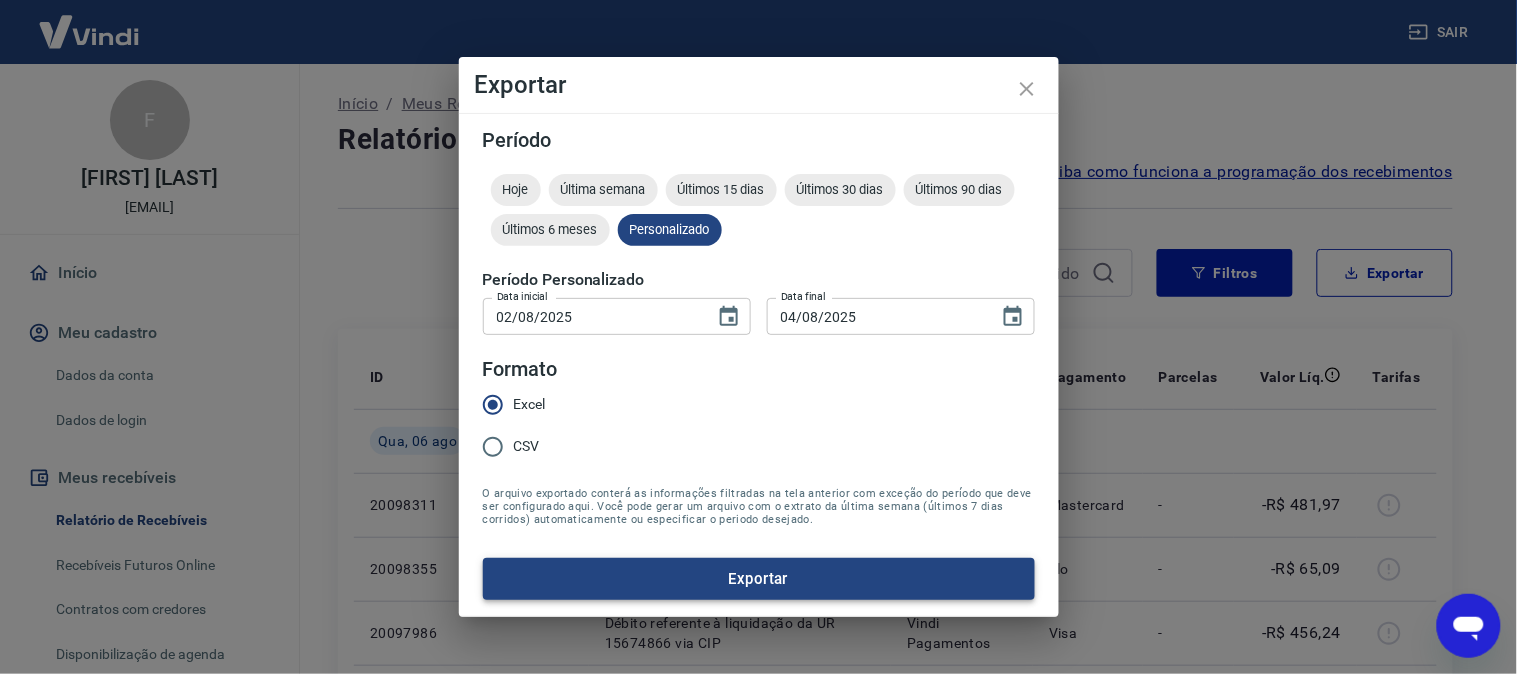 click on "Exportar" at bounding box center (759, 579) 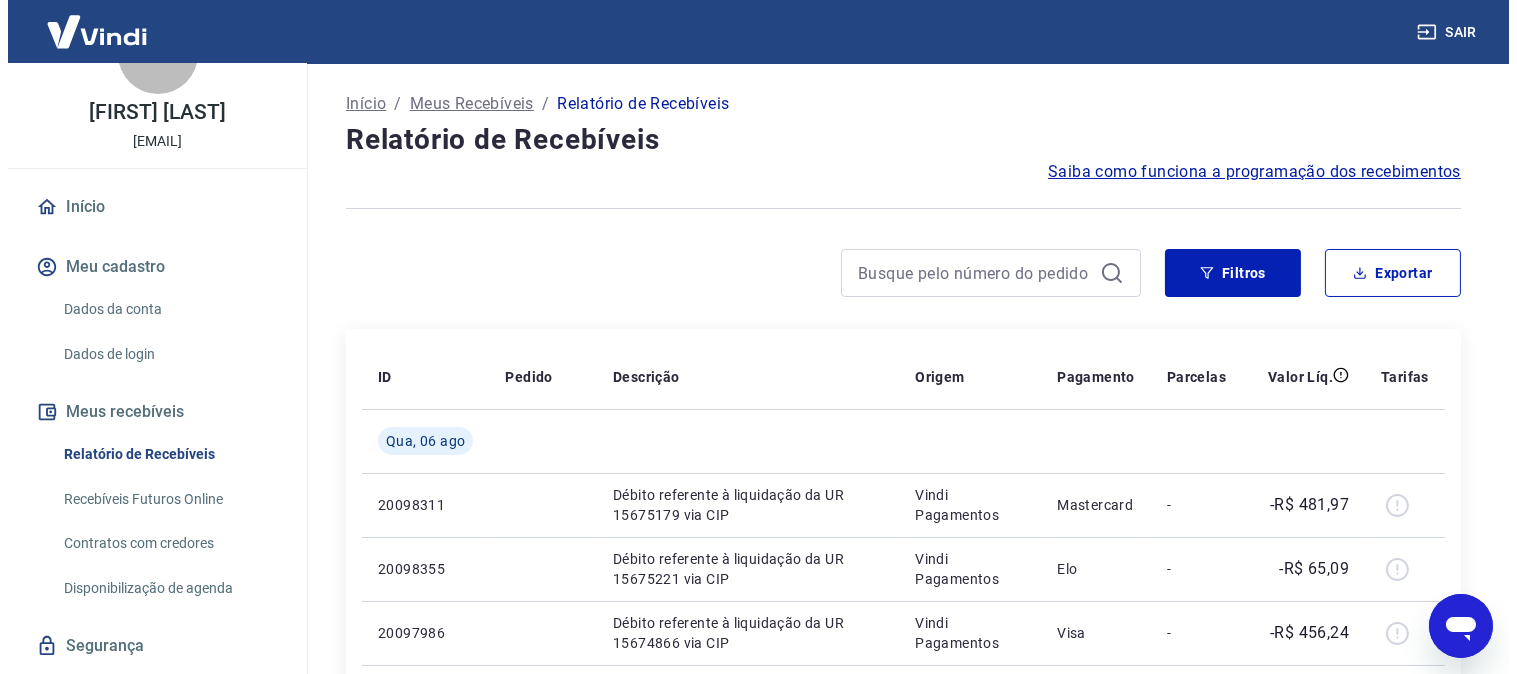 scroll, scrollTop: 118, scrollLeft: 0, axis: vertical 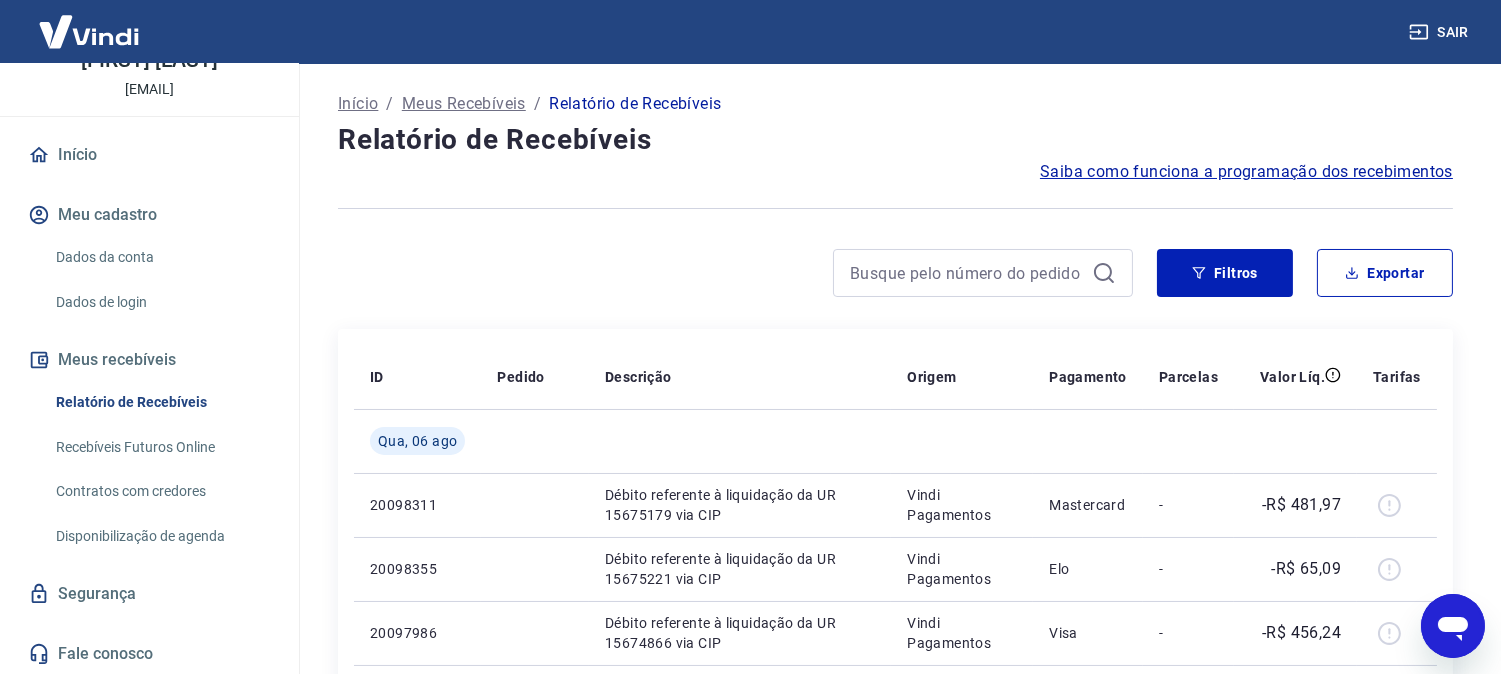 click on "Início" at bounding box center (149, 155) 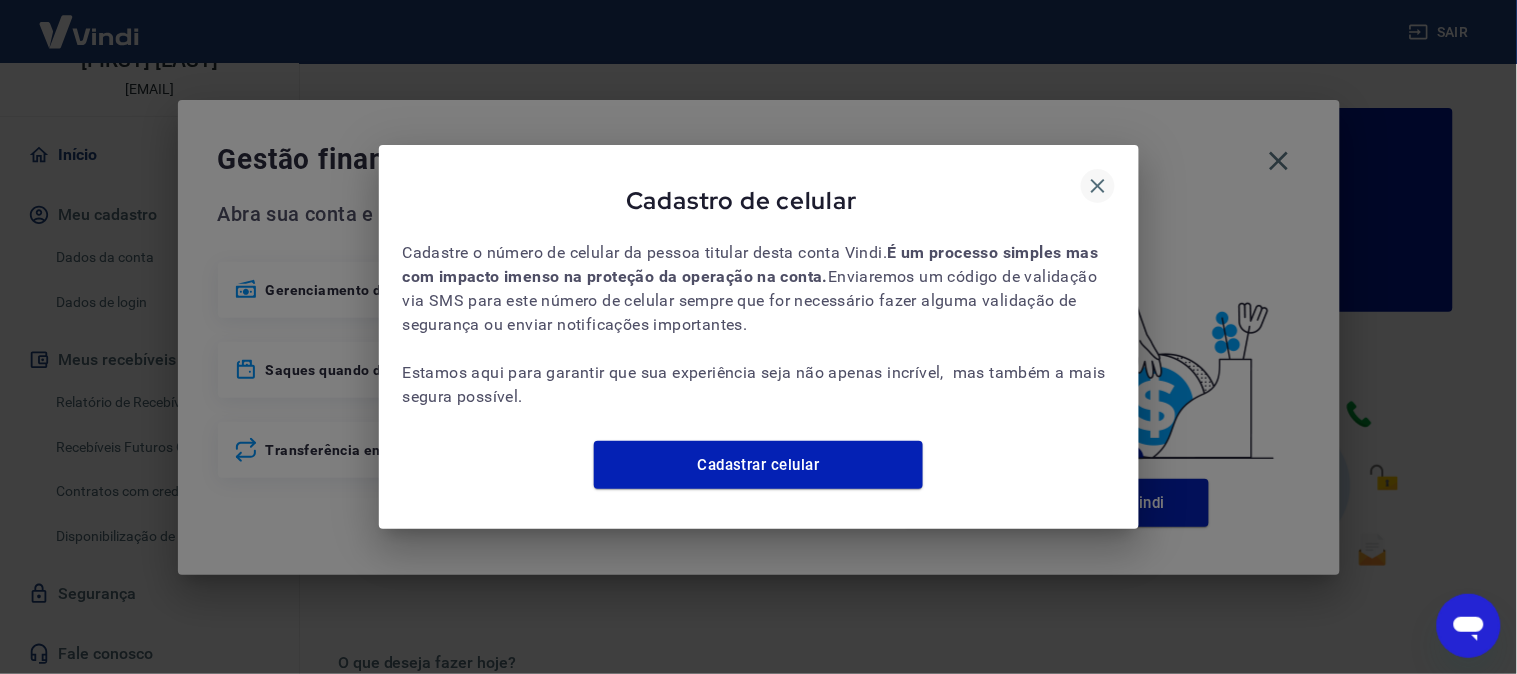 click at bounding box center [1098, 186] 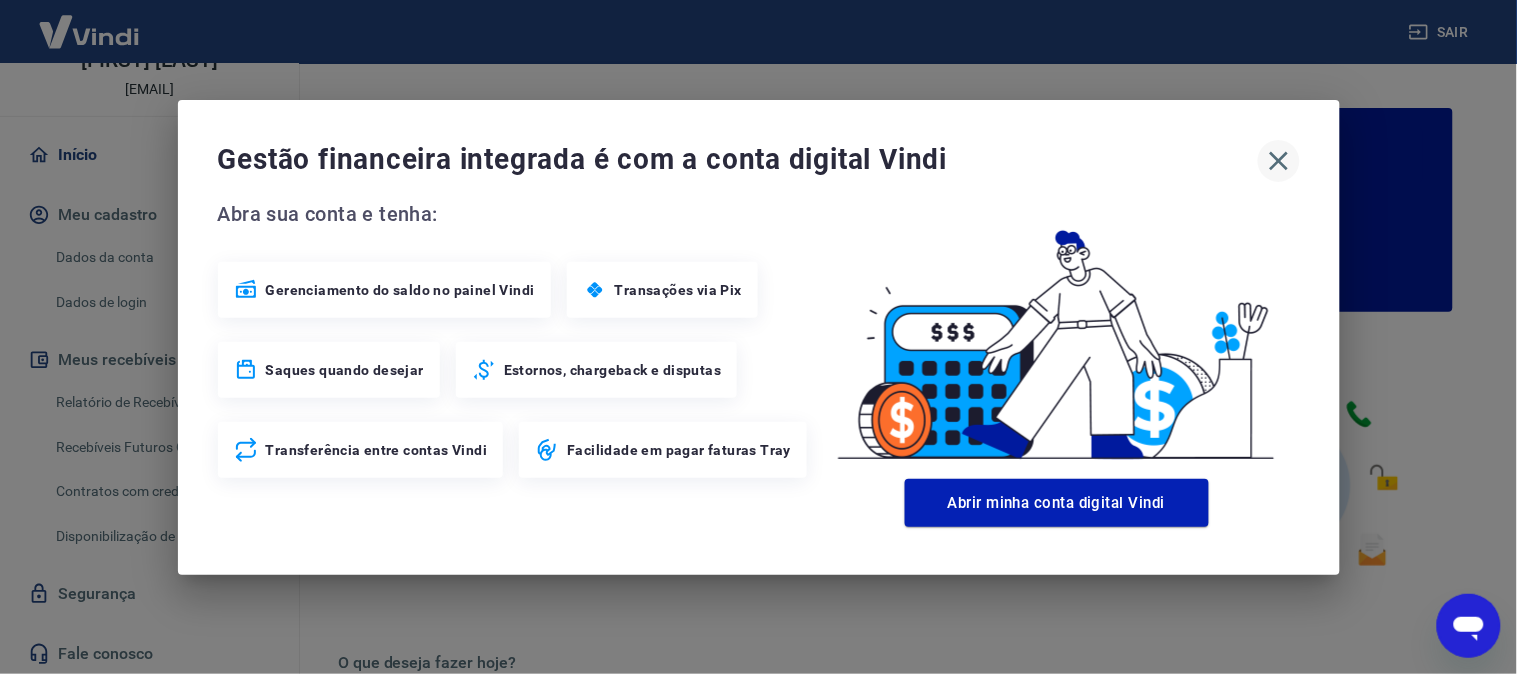 click 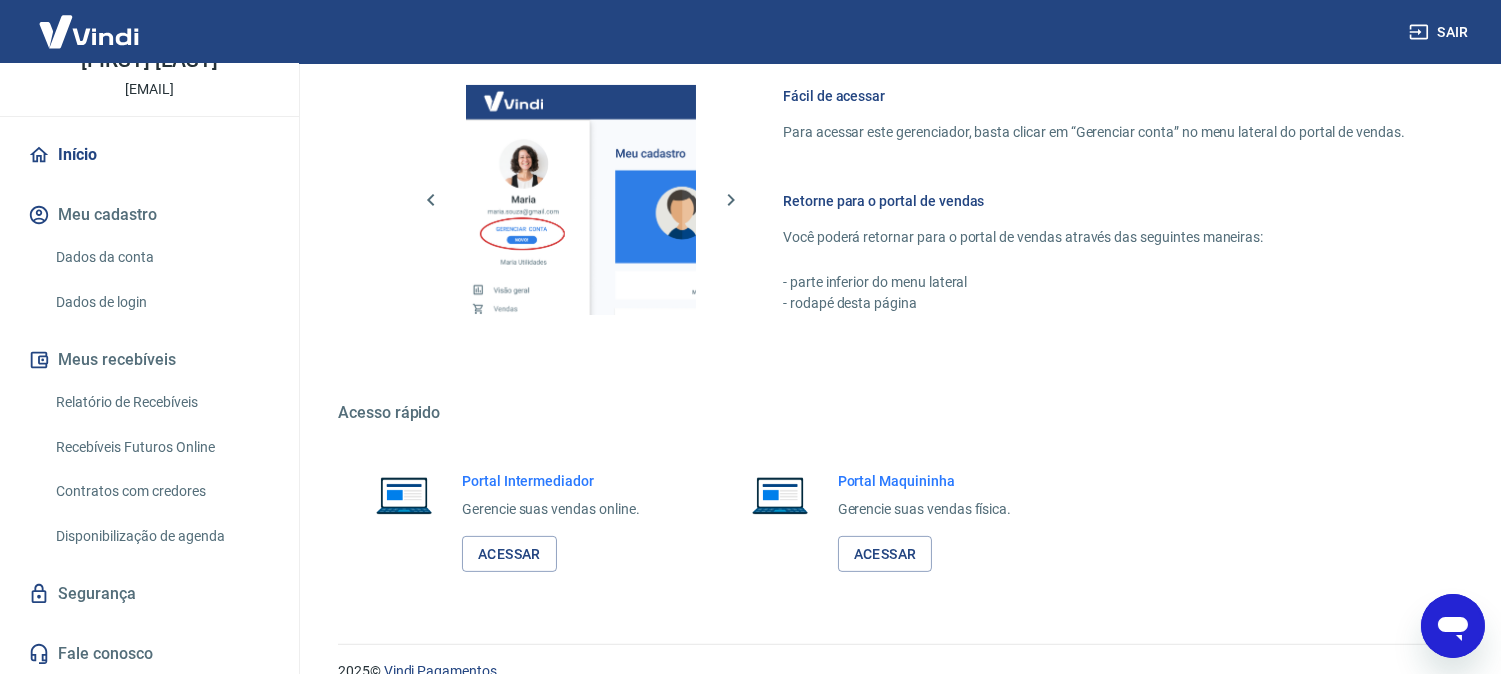 scroll, scrollTop: 1111, scrollLeft: 0, axis: vertical 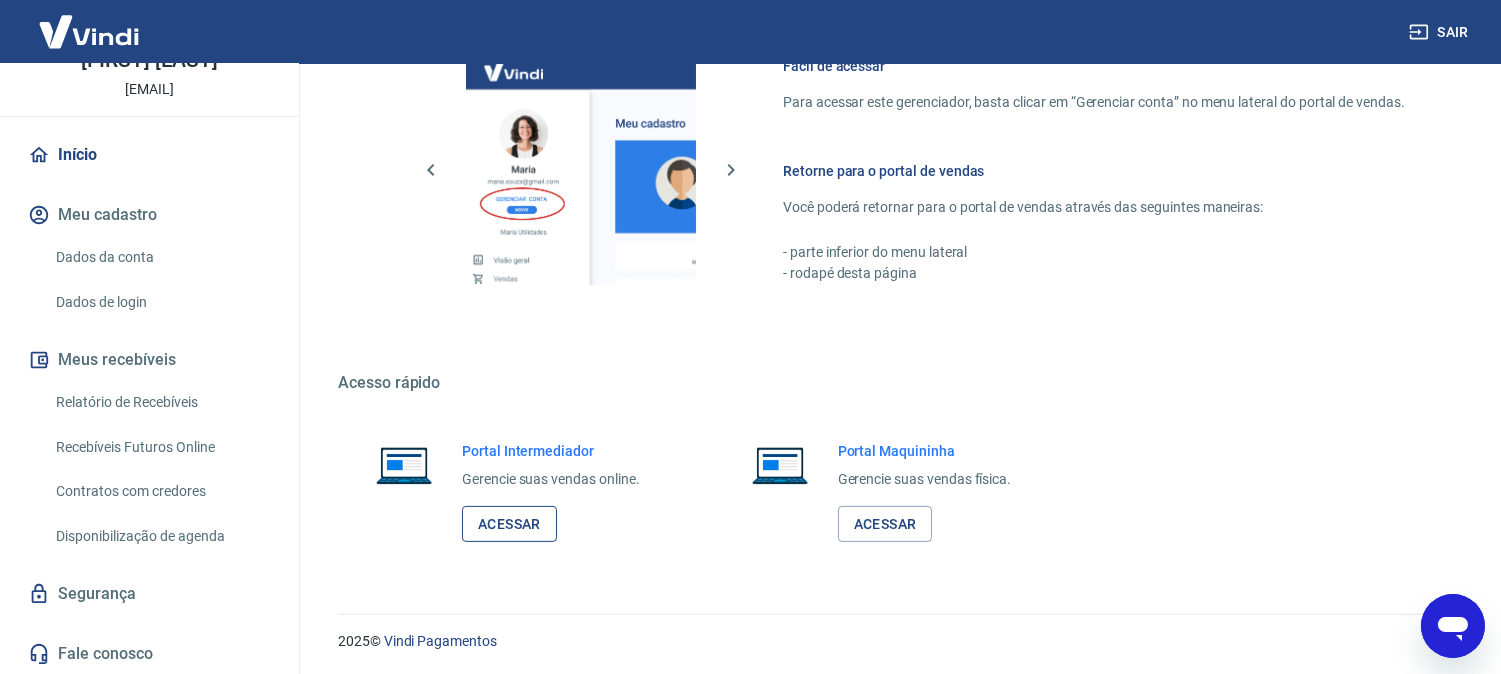 click on "Acessar" at bounding box center (509, 524) 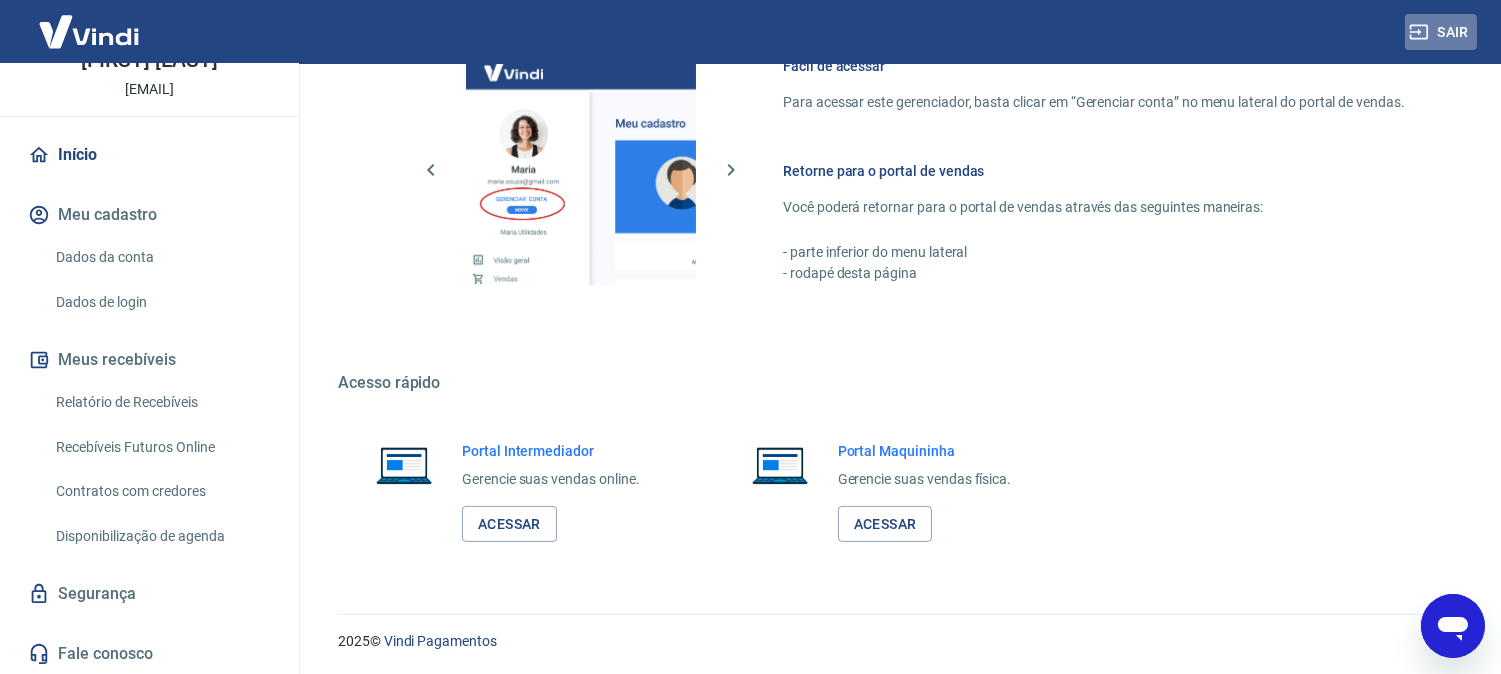 click on "Sair" at bounding box center [1441, 32] 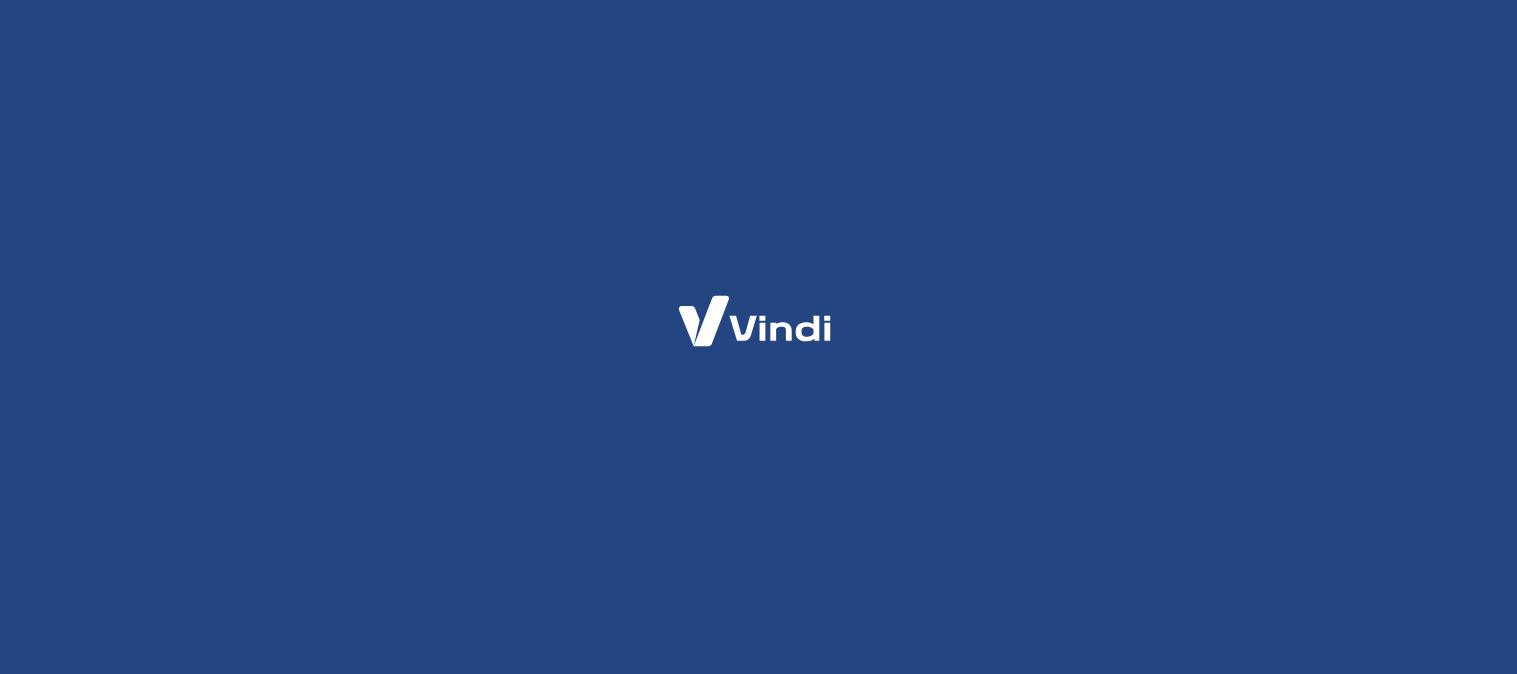 scroll, scrollTop: 0, scrollLeft: 0, axis: both 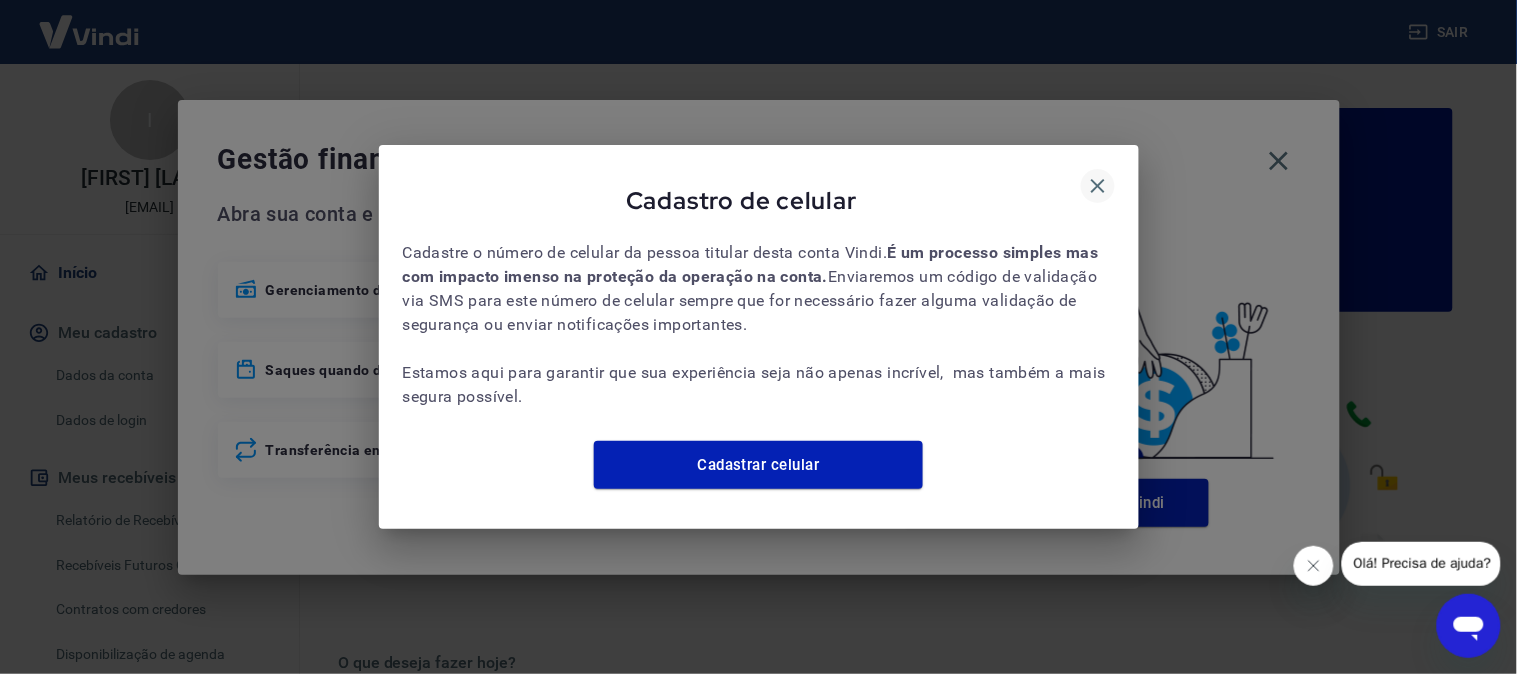 click 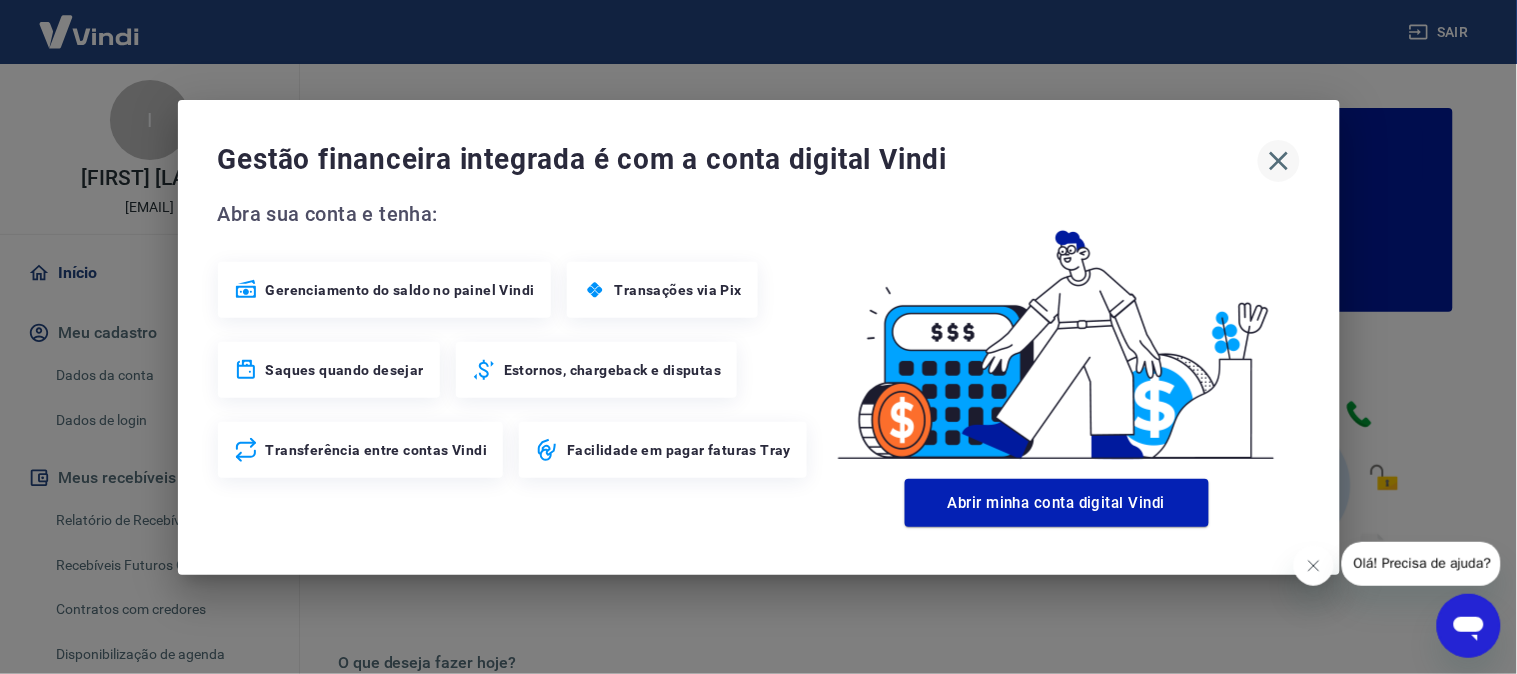 click 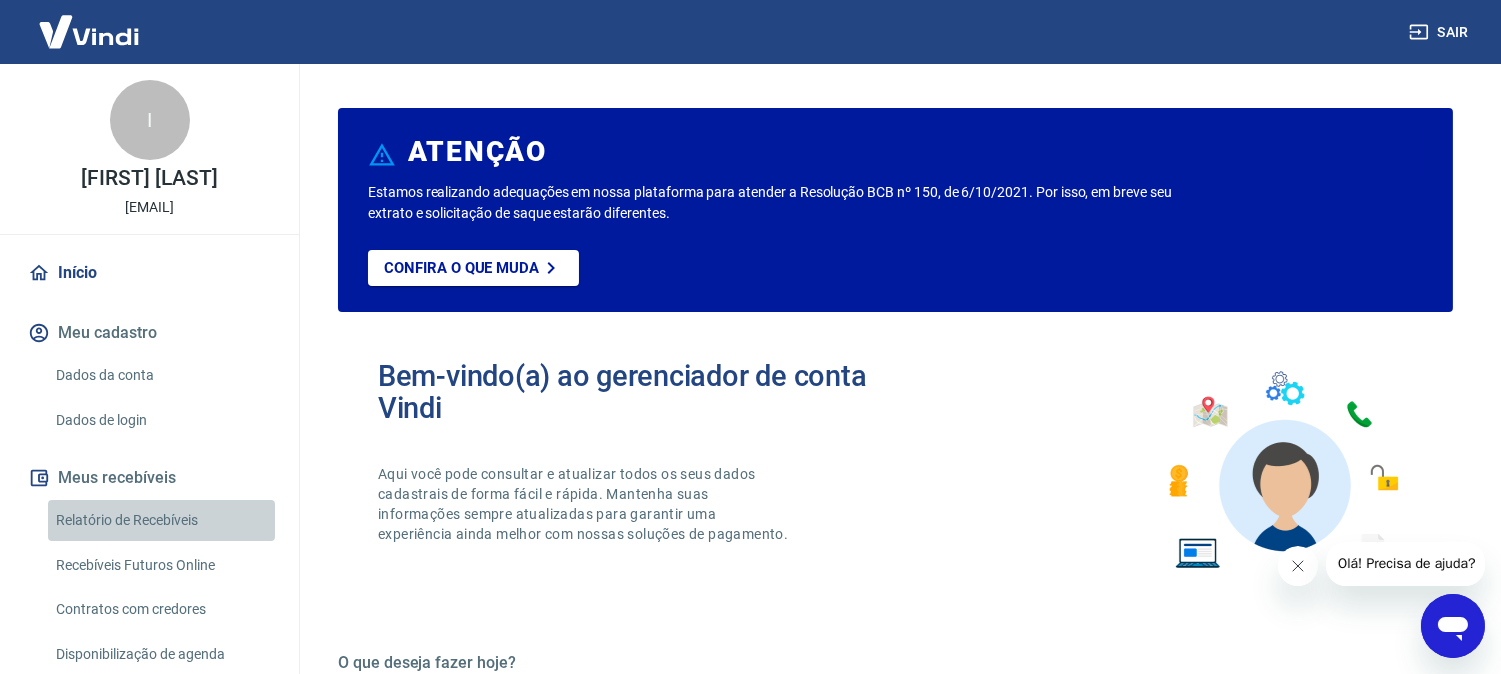 click on "Relatório de Recebíveis" at bounding box center (161, 520) 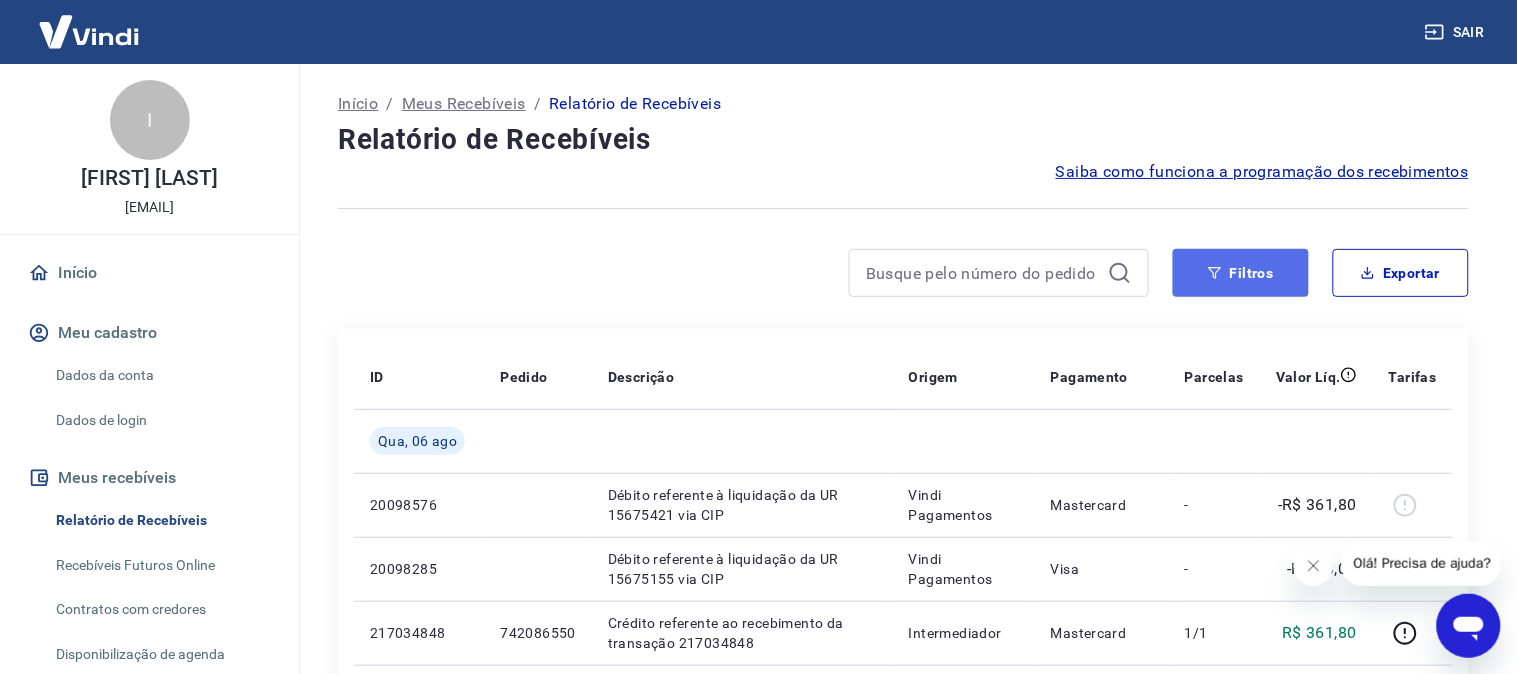 click on "Filtros" at bounding box center [1241, 273] 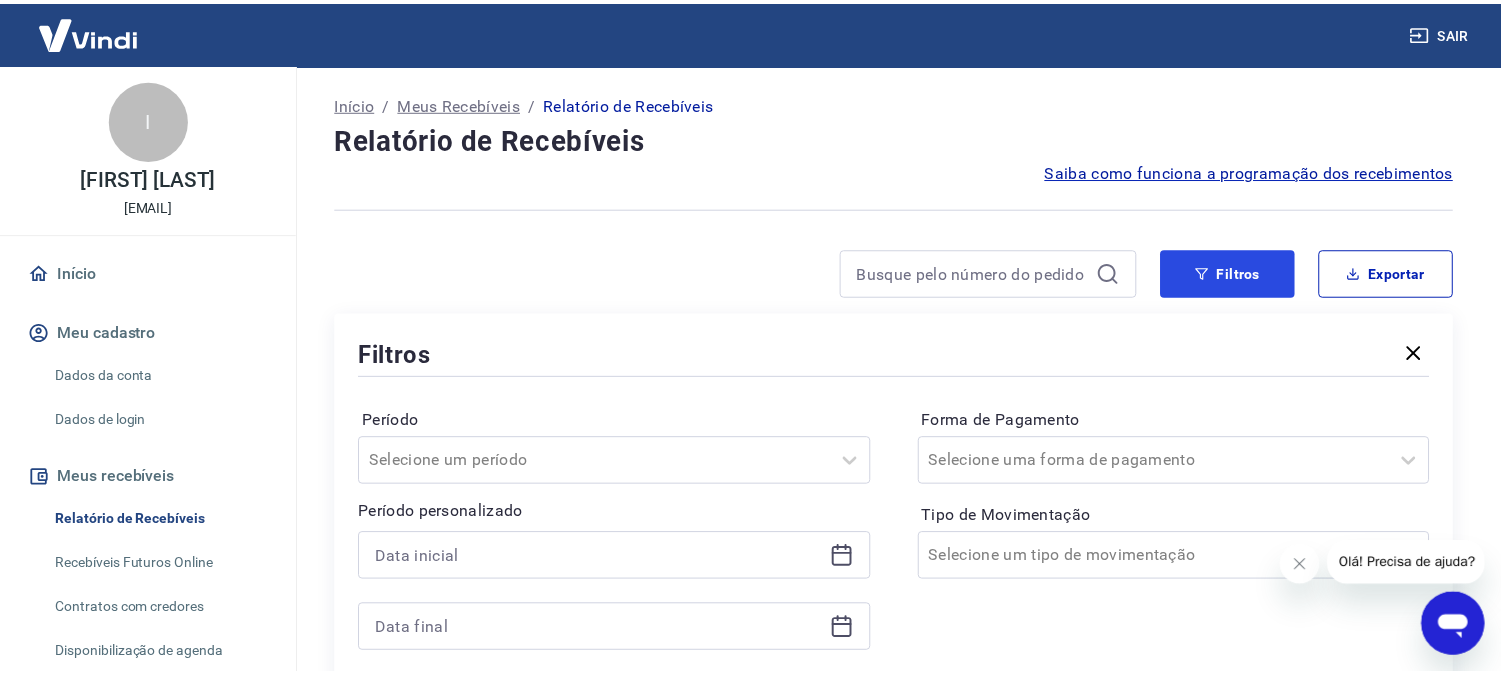 scroll, scrollTop: 333, scrollLeft: 0, axis: vertical 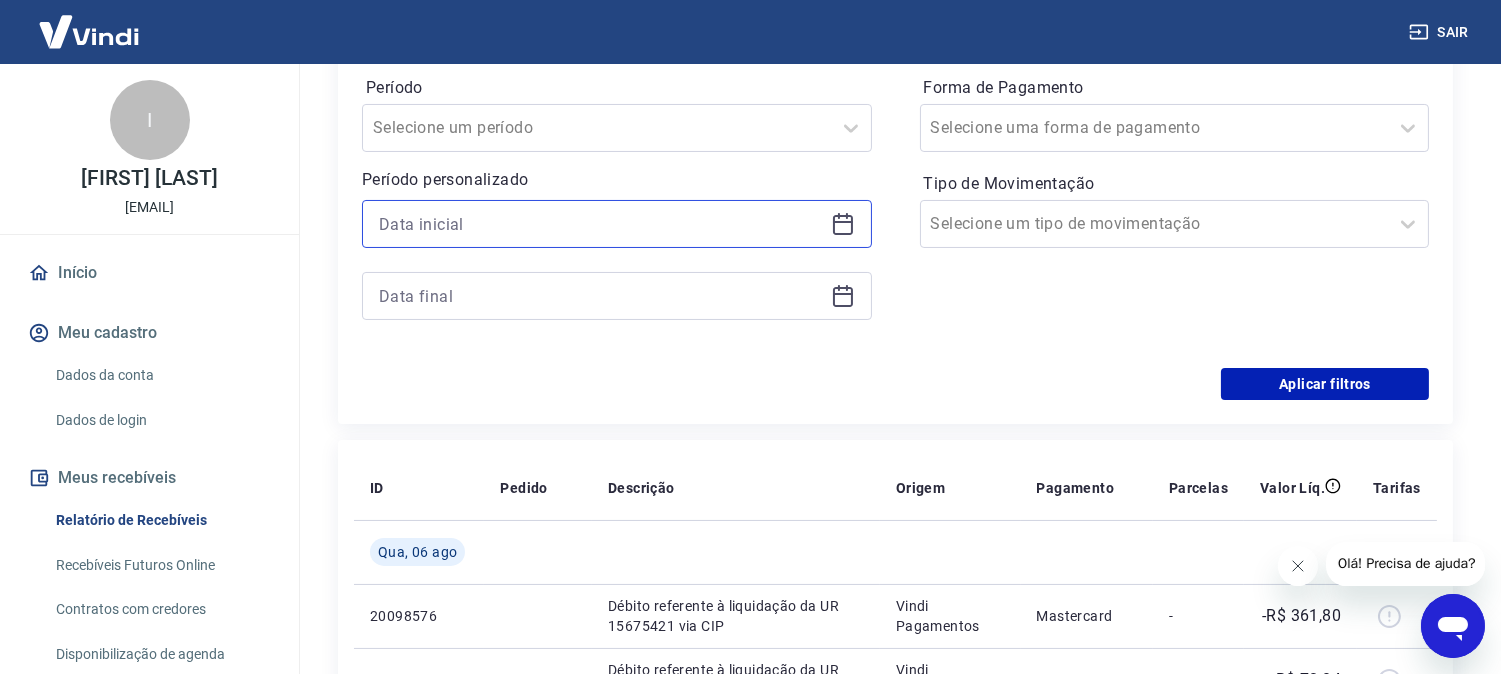 click at bounding box center (601, 224) 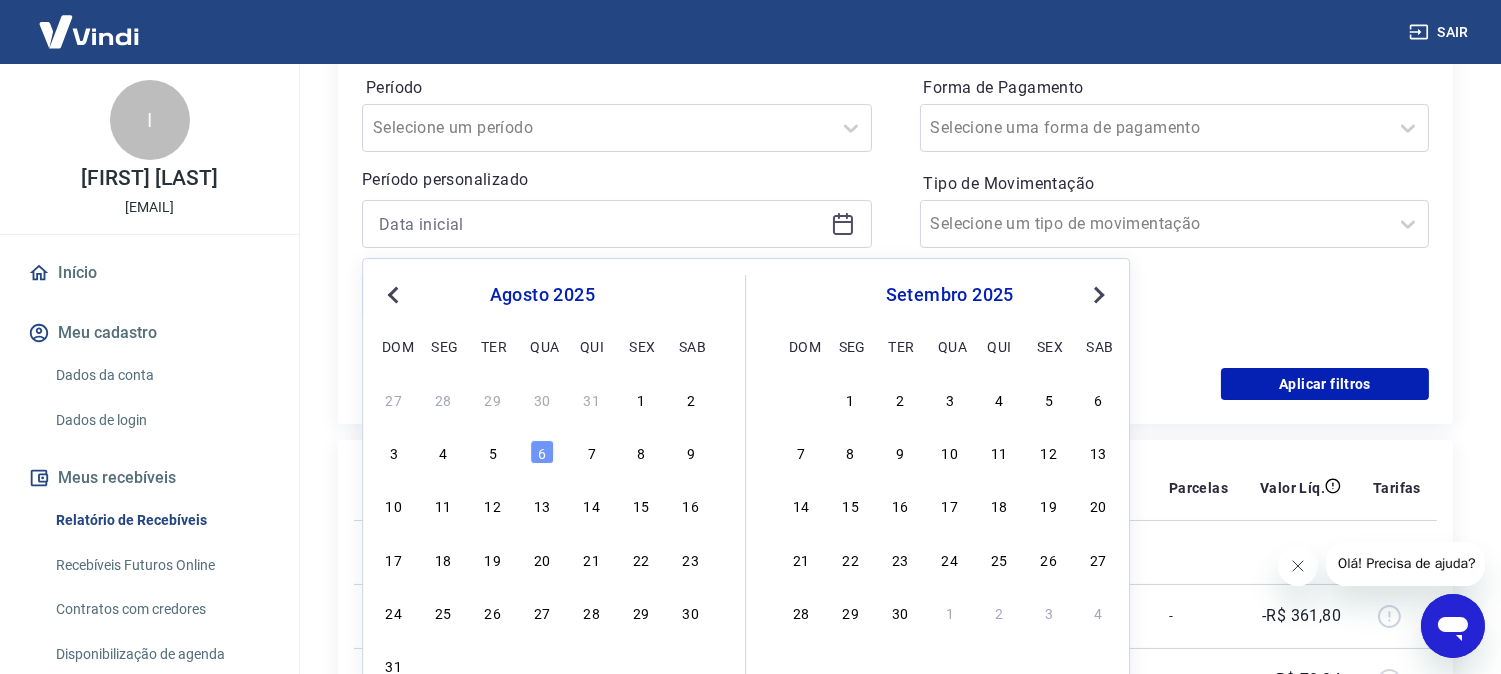 drag, startPoint x: 675, startPoint y: 376, endPoint x: 707, endPoint y: 402, distance: 41.231056 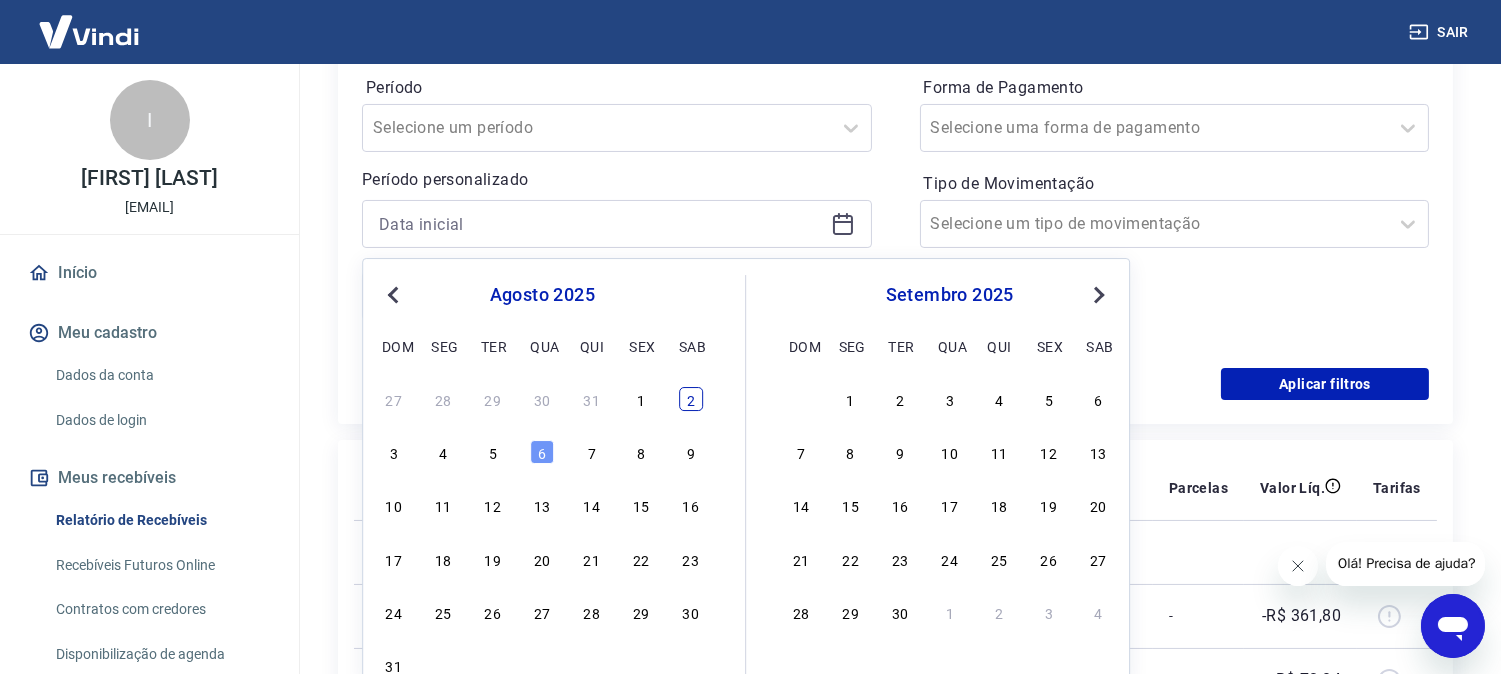 click on "2" at bounding box center [691, 399] 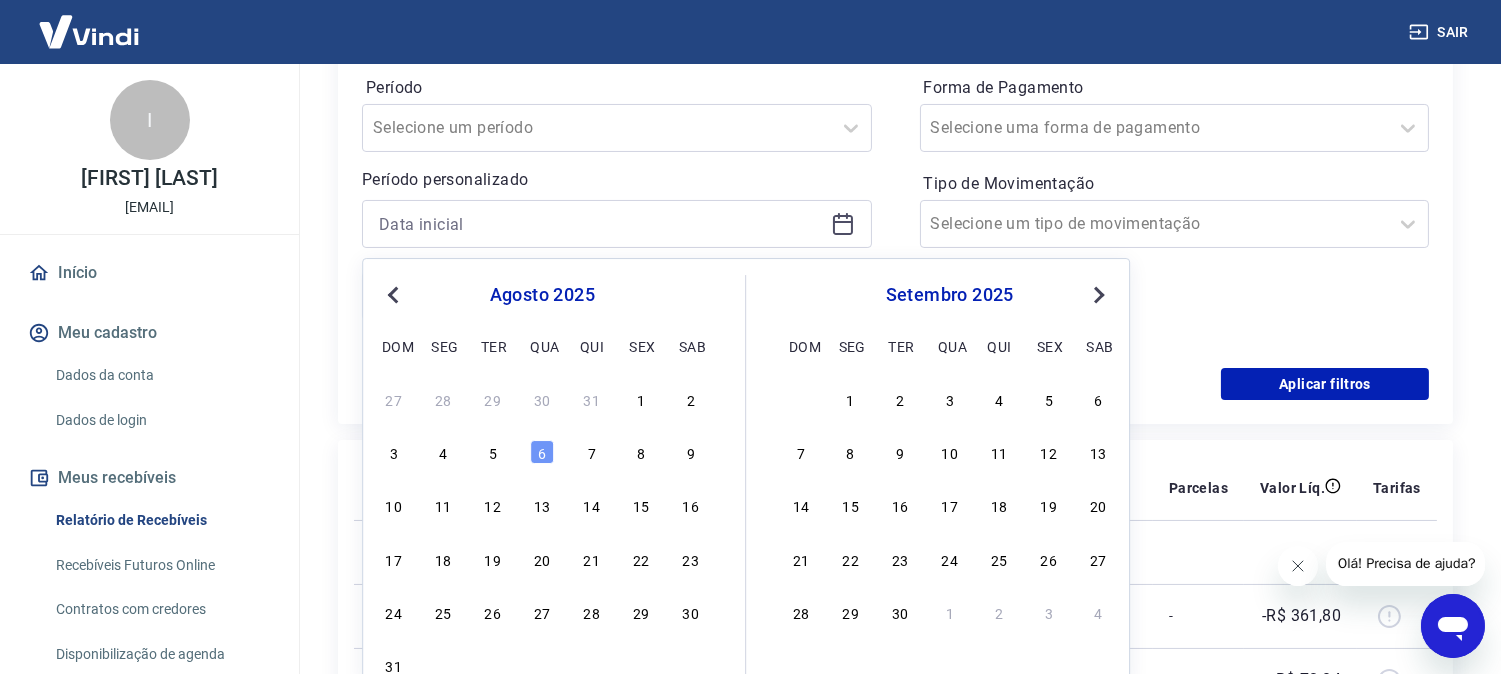 type on "02/08/2025" 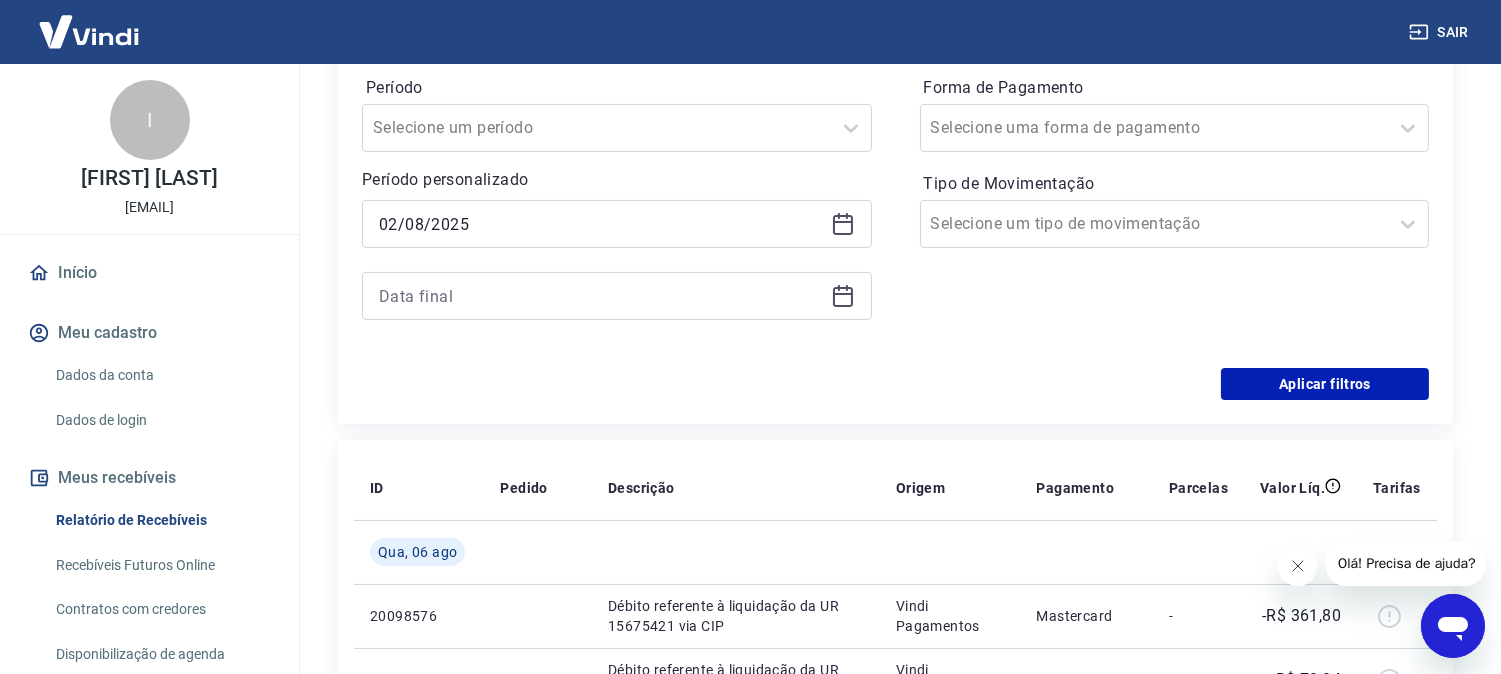 click at bounding box center (617, 296) 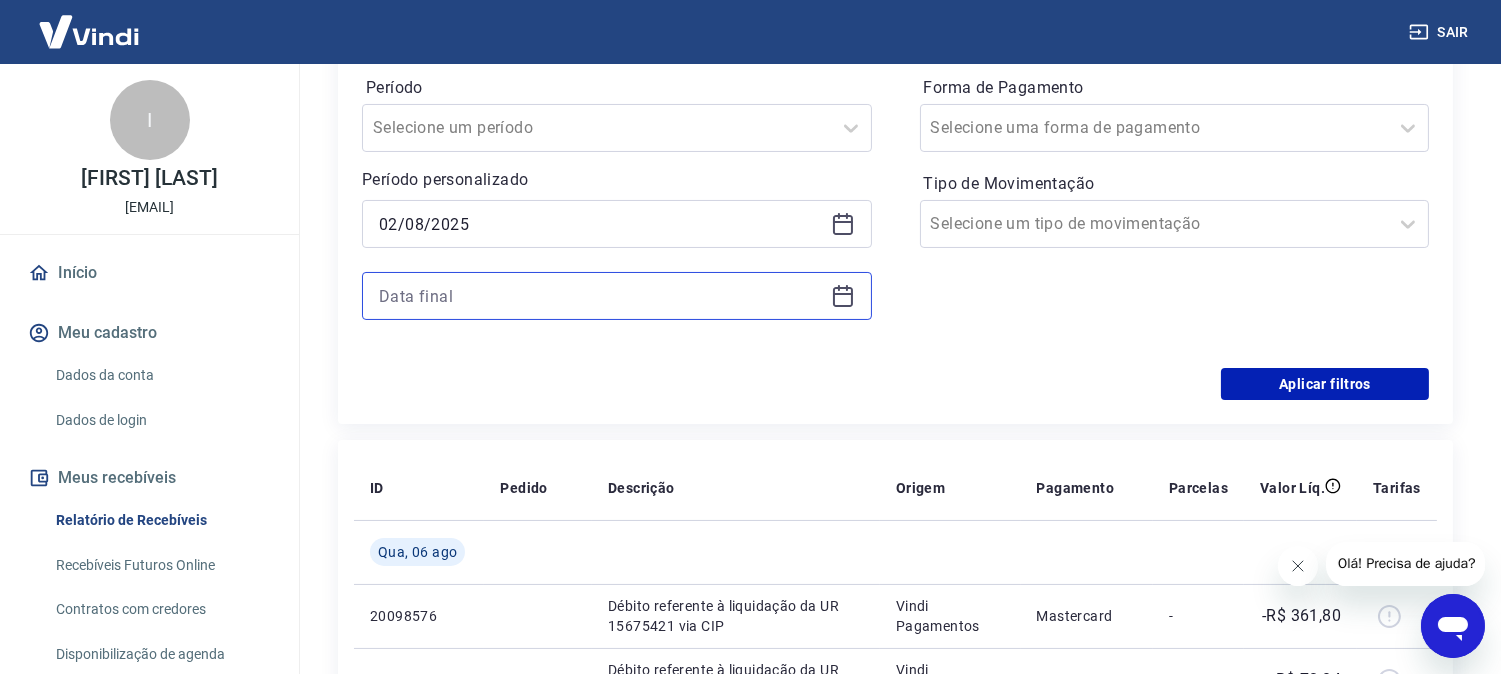 click at bounding box center (601, 296) 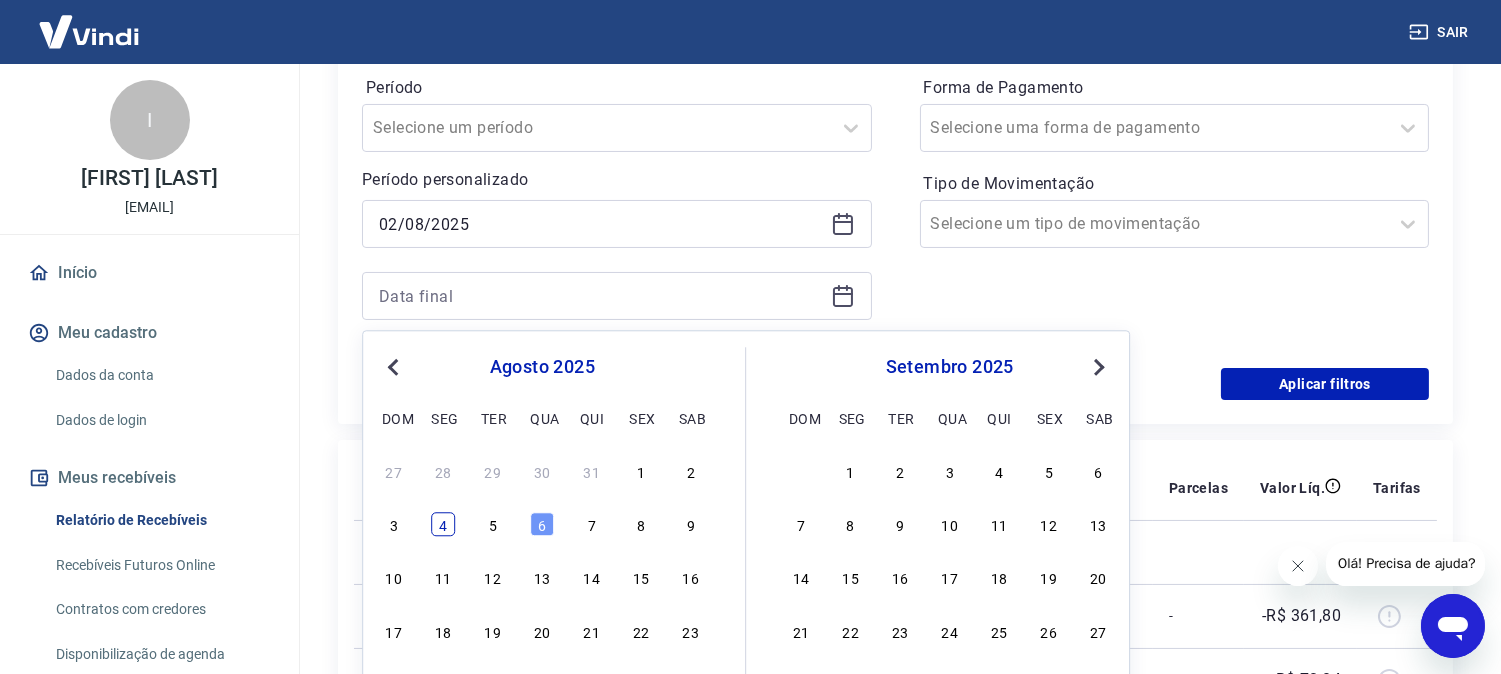 click on "4" at bounding box center (443, 525) 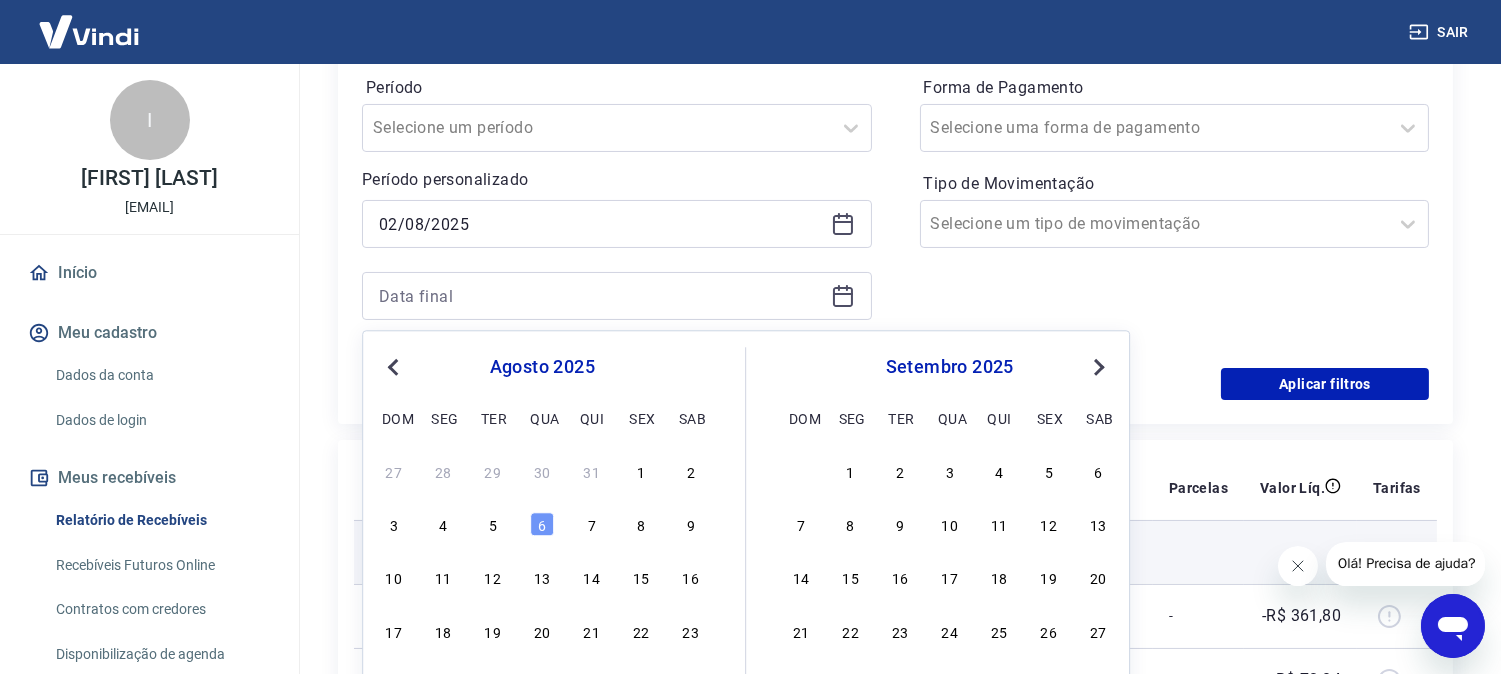 type on "04/08/2025" 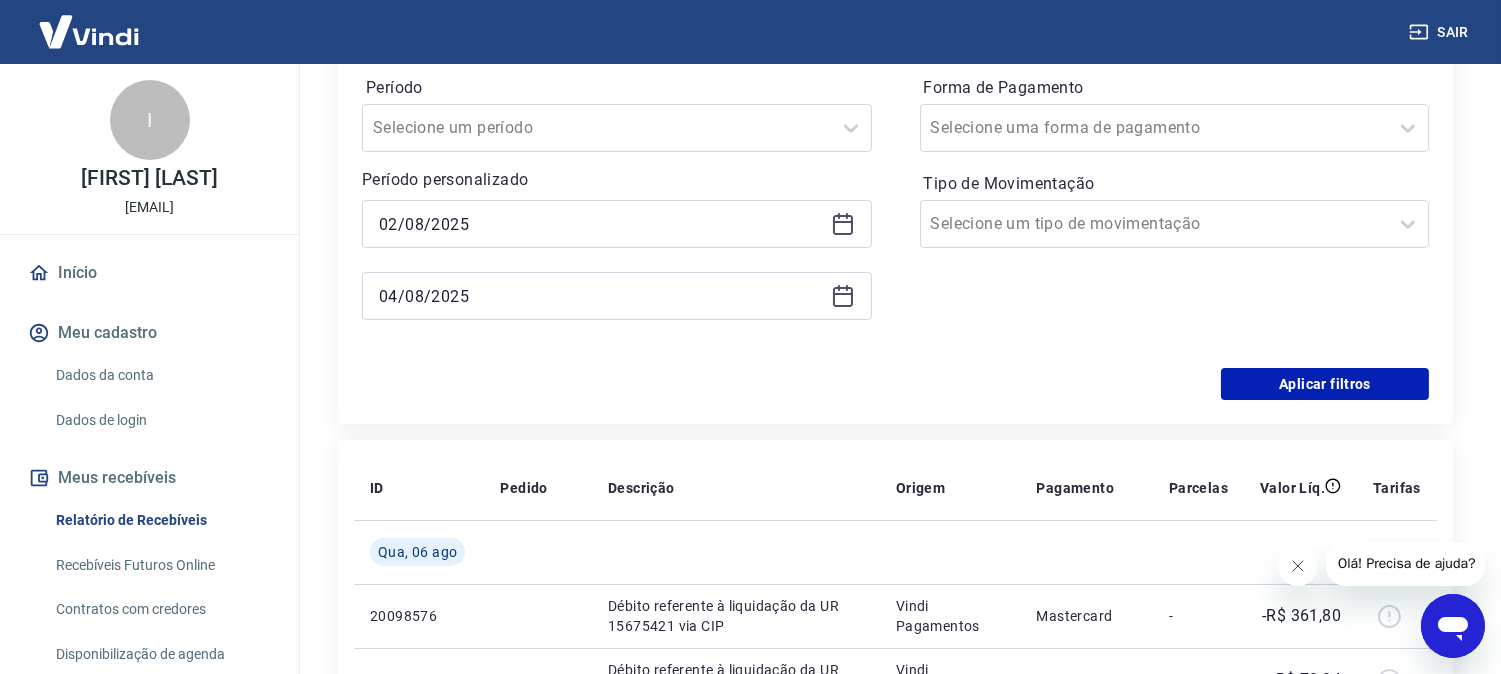 drag, startPoint x: 1007, startPoint y: 283, endPoint x: 1205, endPoint y: 314, distance: 200.41208 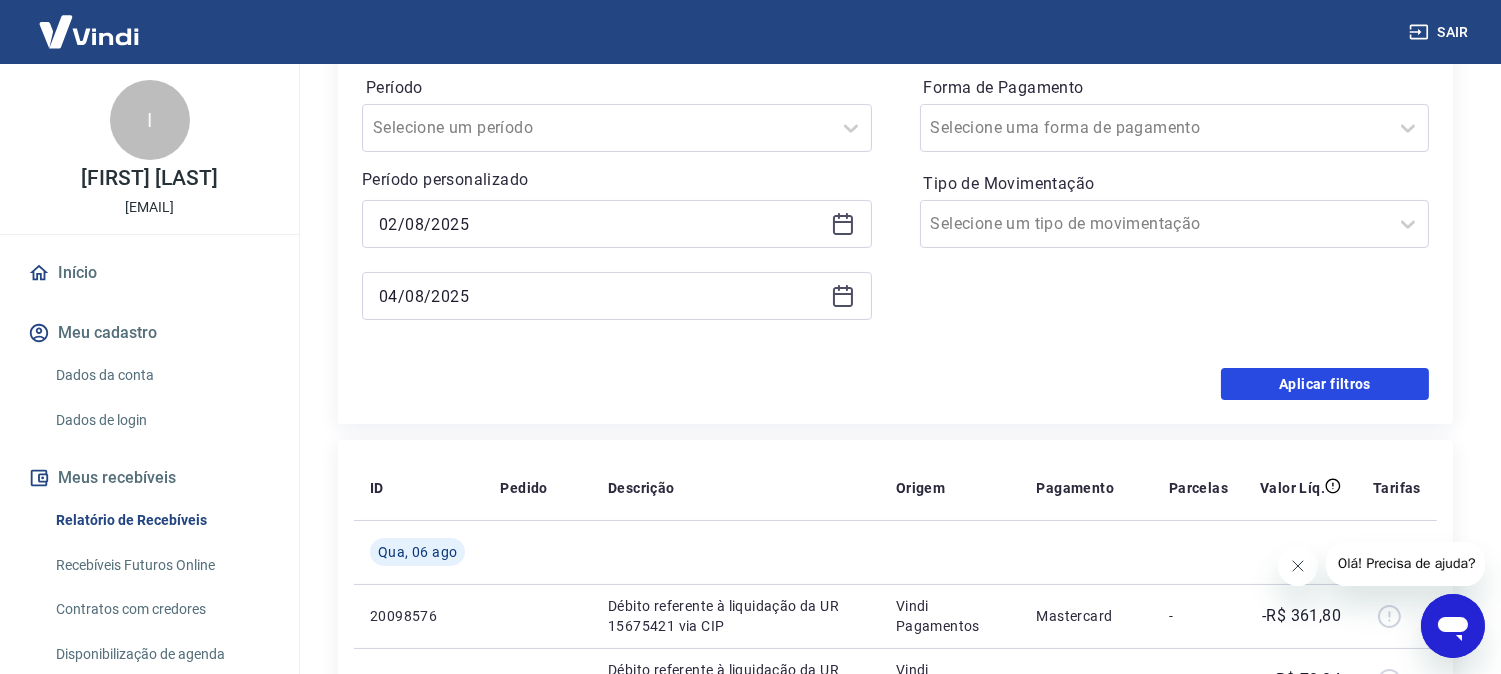 click on "Aplicar filtros" at bounding box center [1325, 384] 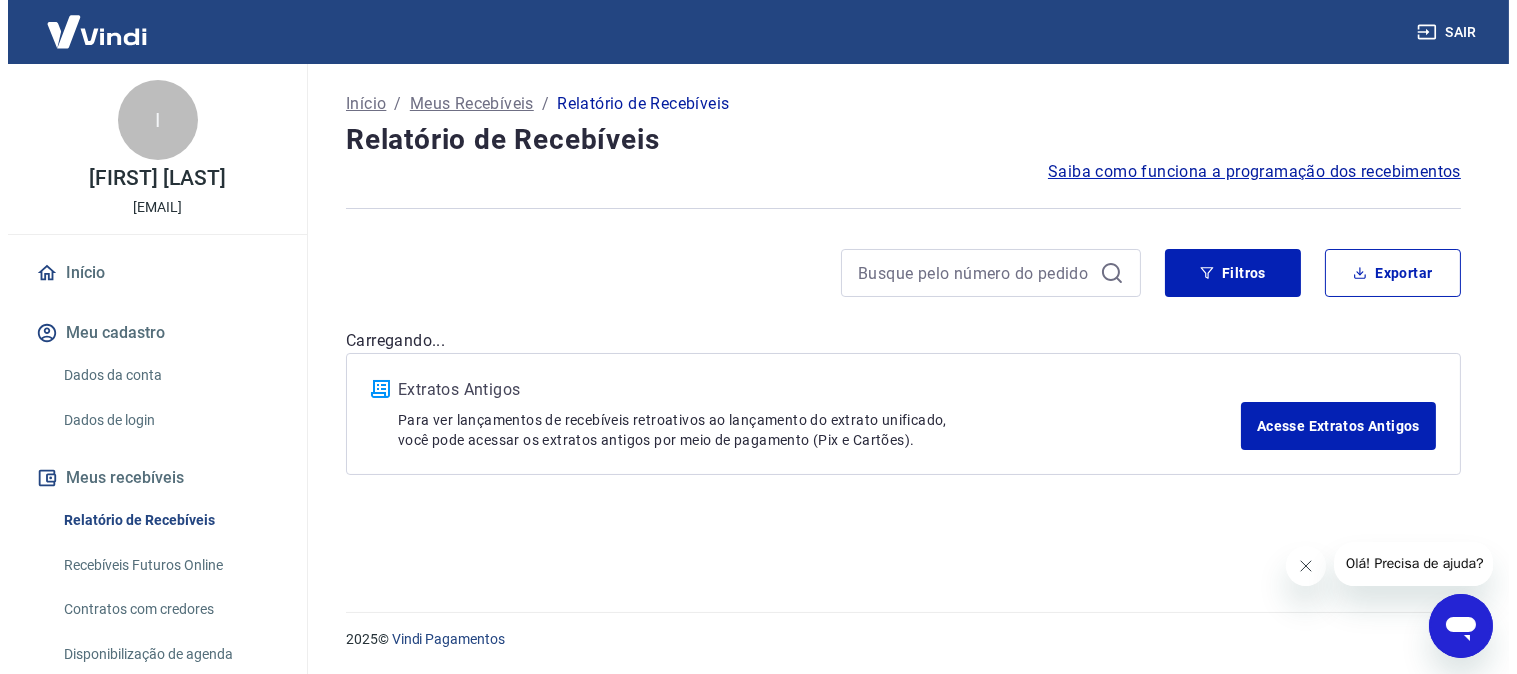 scroll, scrollTop: 0, scrollLeft: 0, axis: both 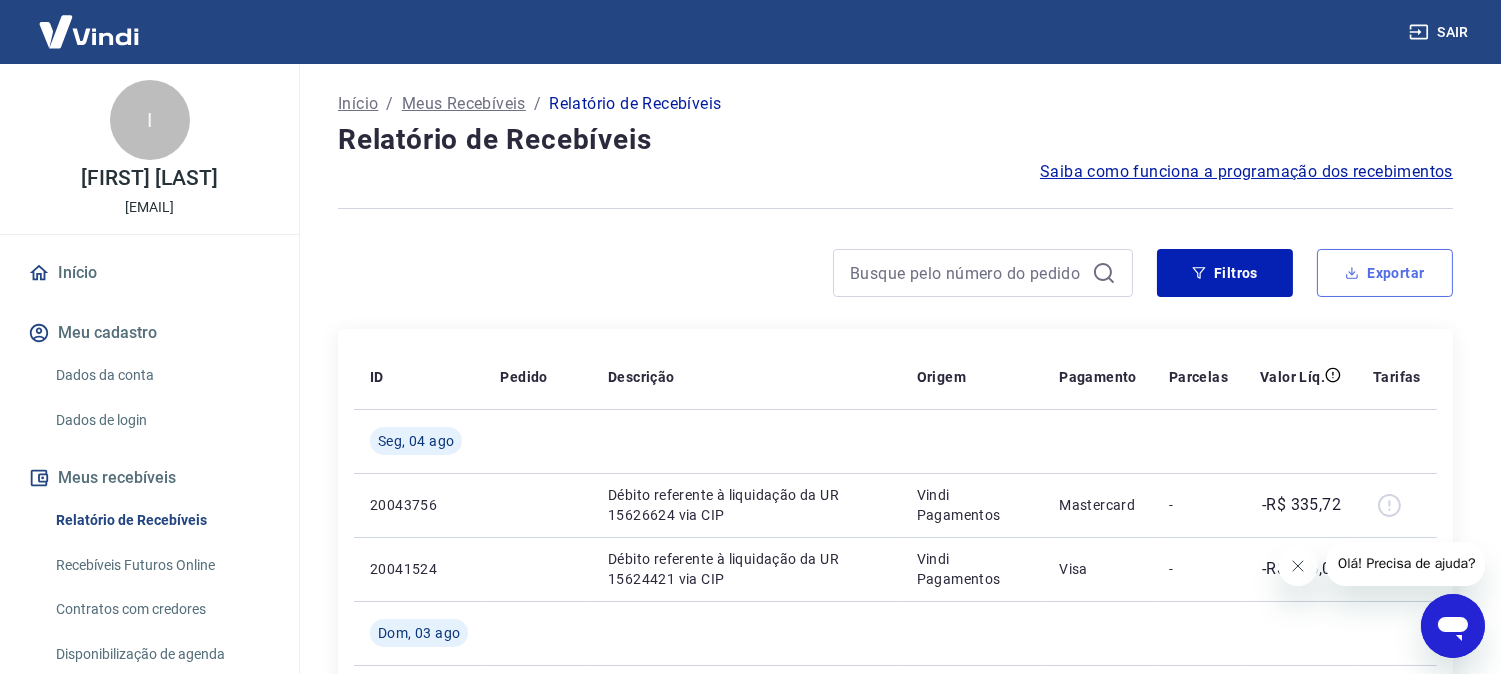 click on "Exportar" at bounding box center [1385, 273] 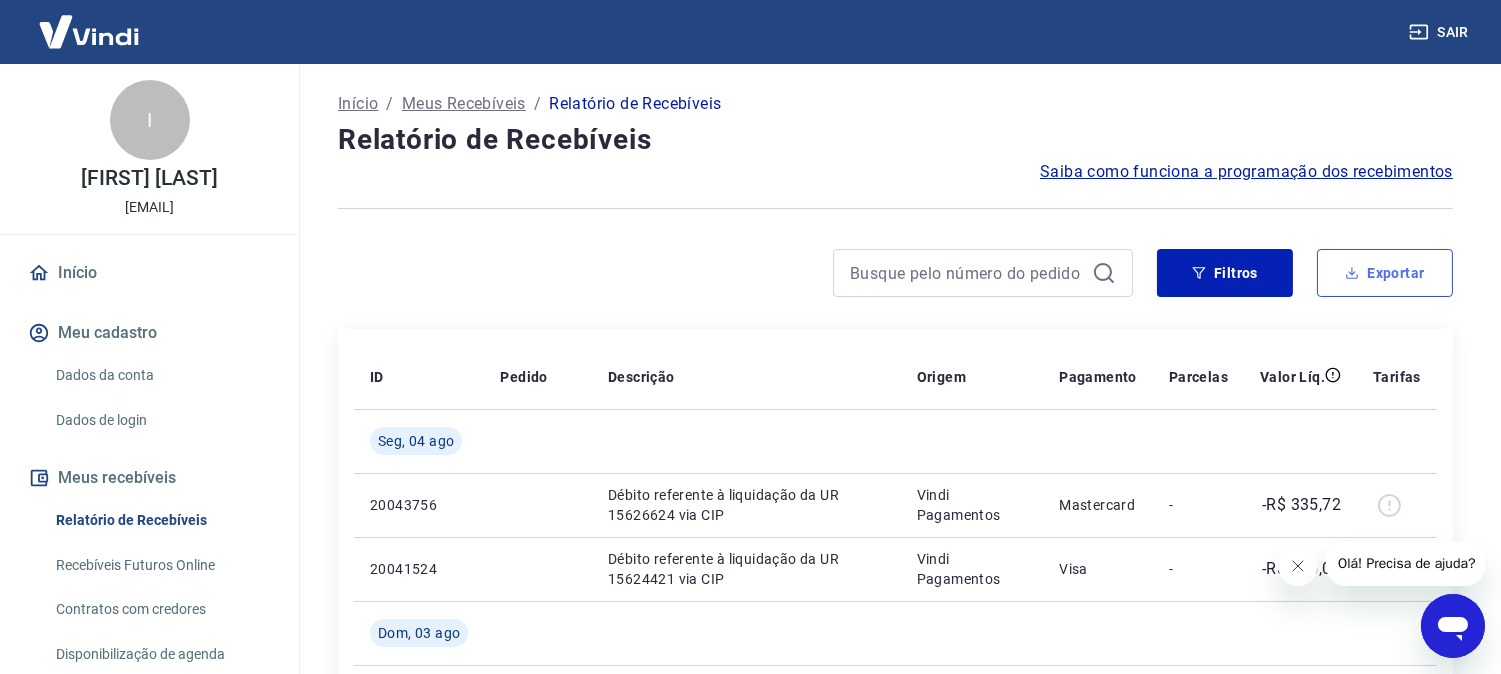 type on "02/08/2025" 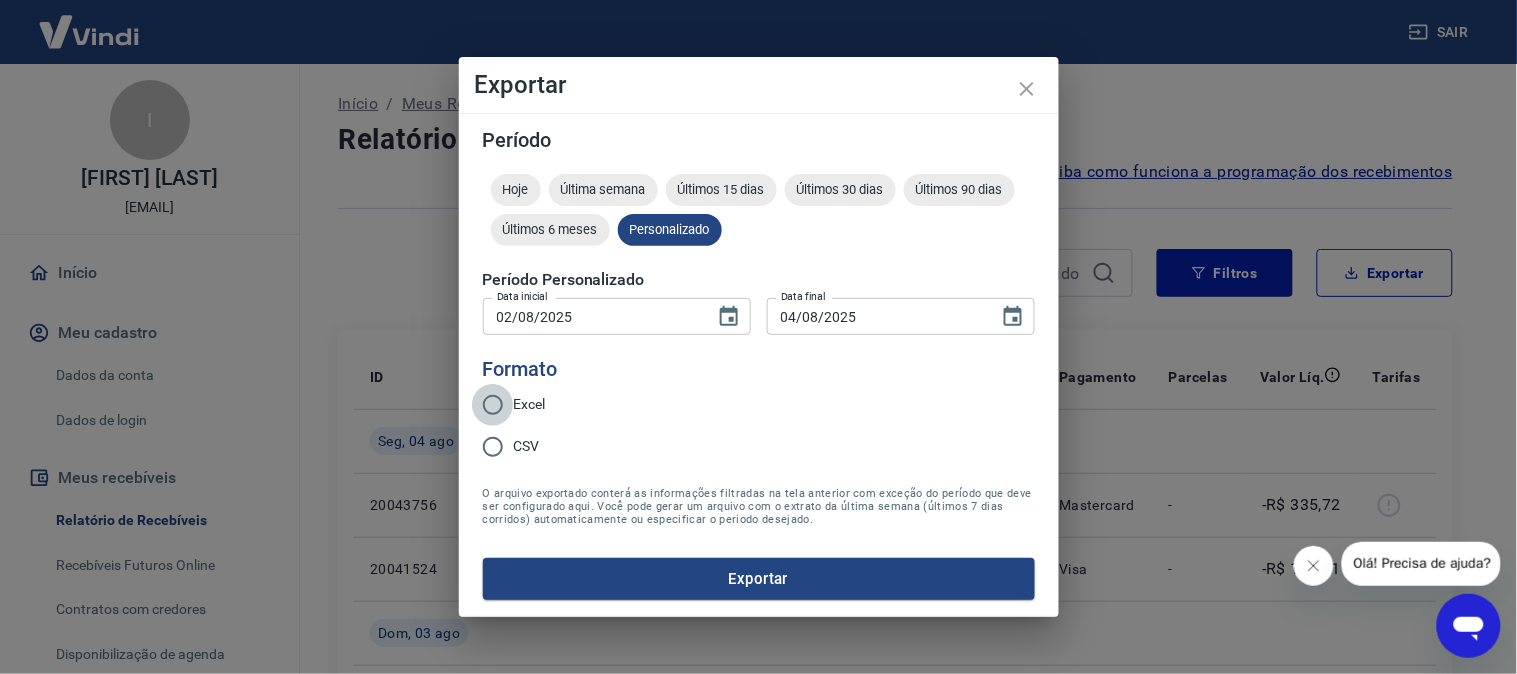 click on "Excel" at bounding box center (493, 405) 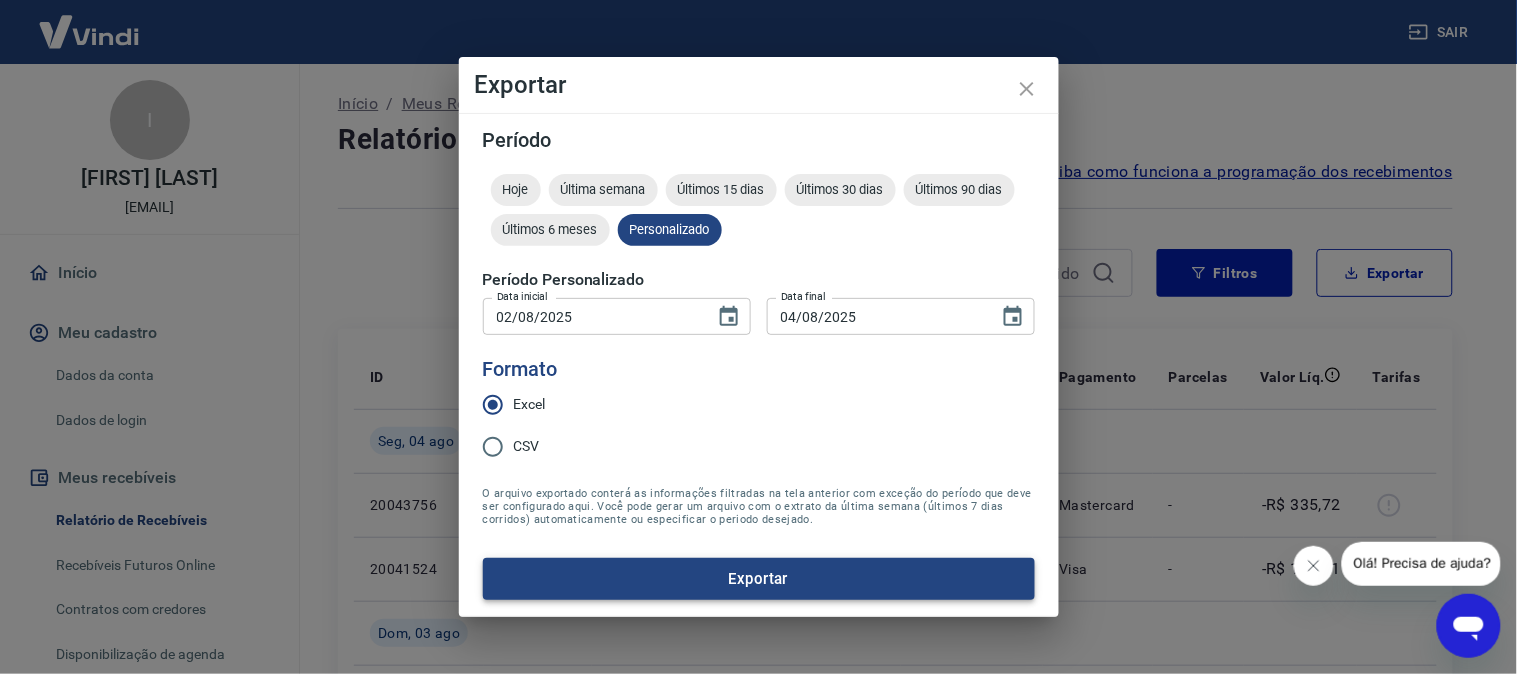 click on "Exportar" at bounding box center (759, 579) 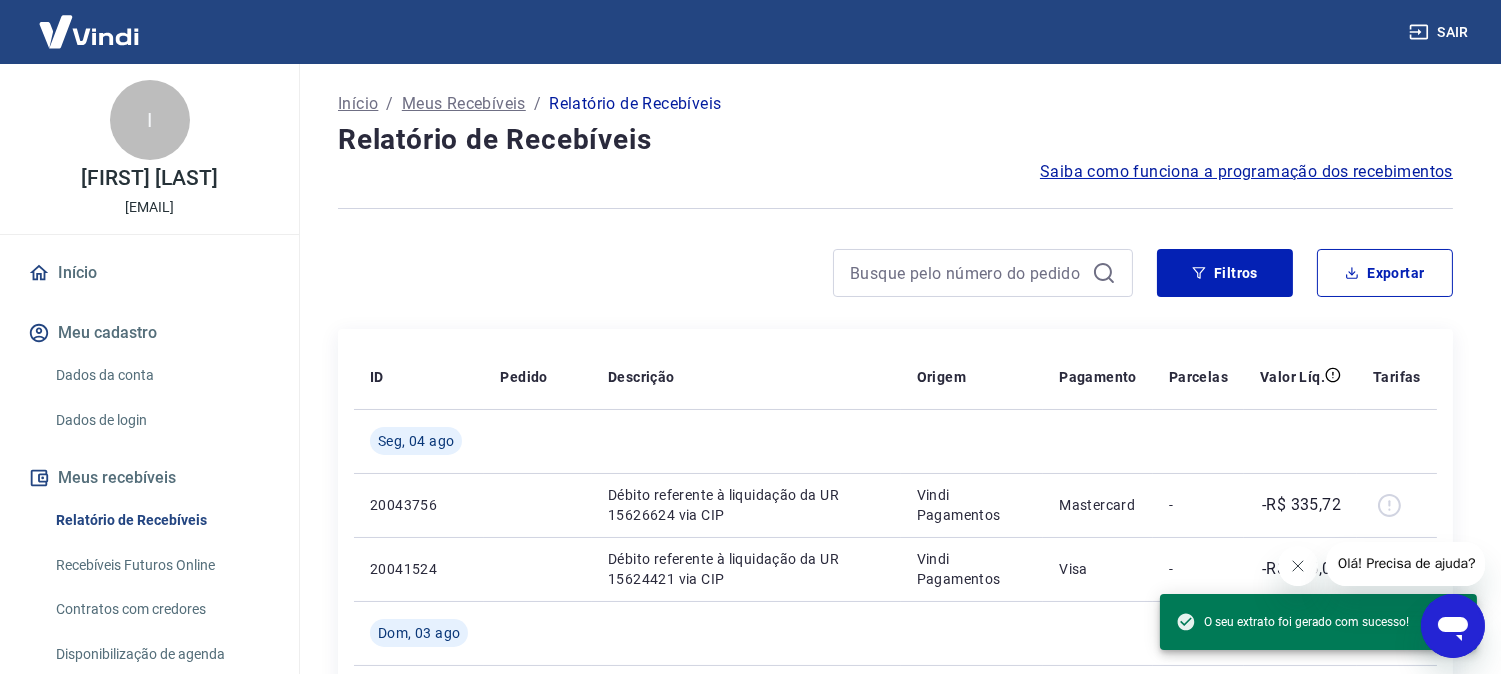 click on "Início" at bounding box center [149, 273] 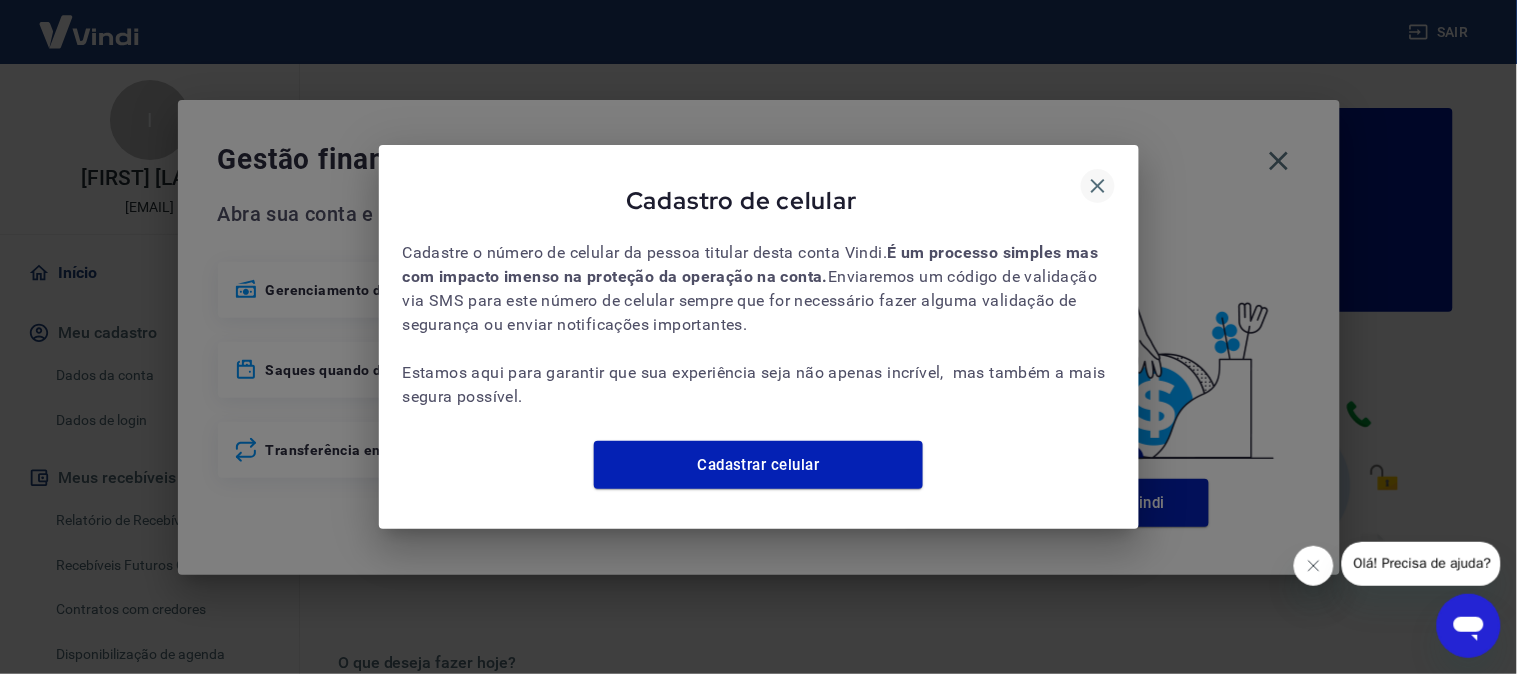 click 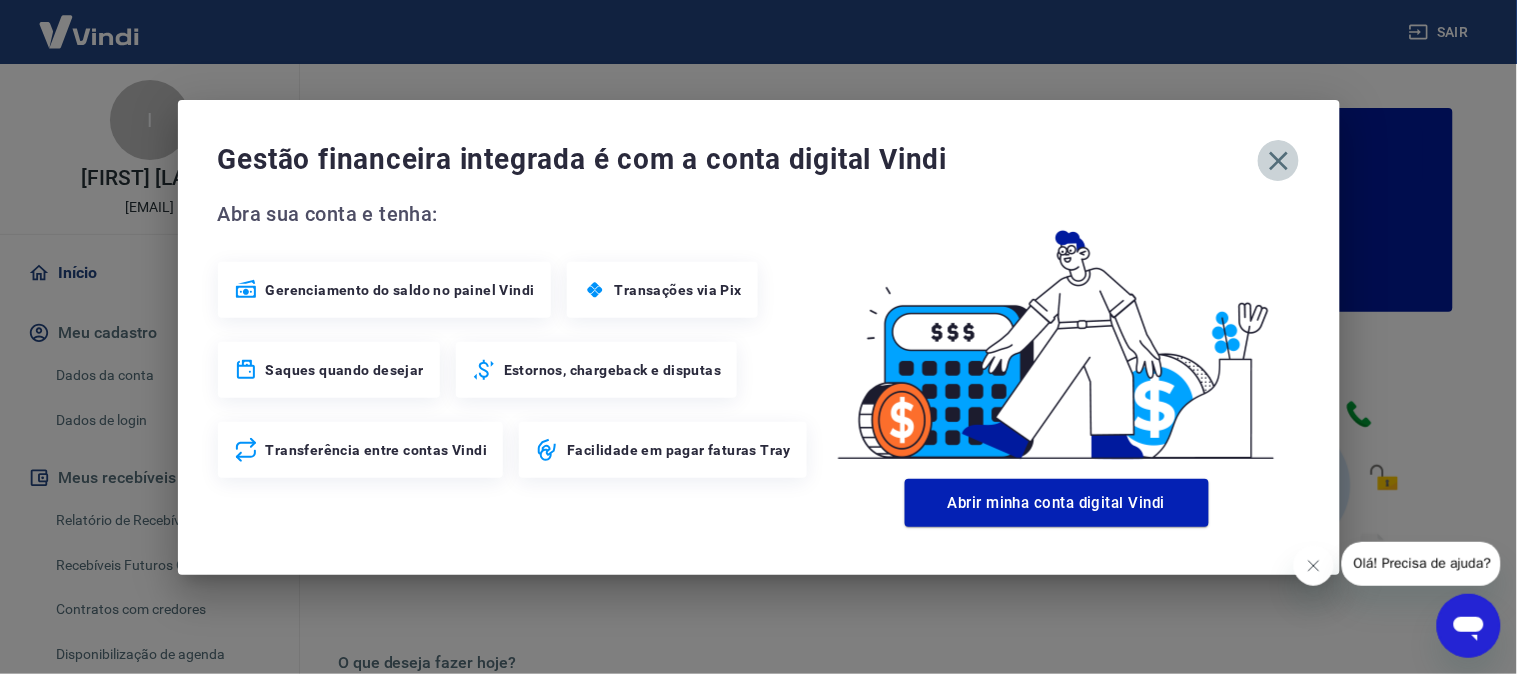 drag, startPoint x: 1284, startPoint y: 157, endPoint x: 785, endPoint y: 365, distance: 540.6154 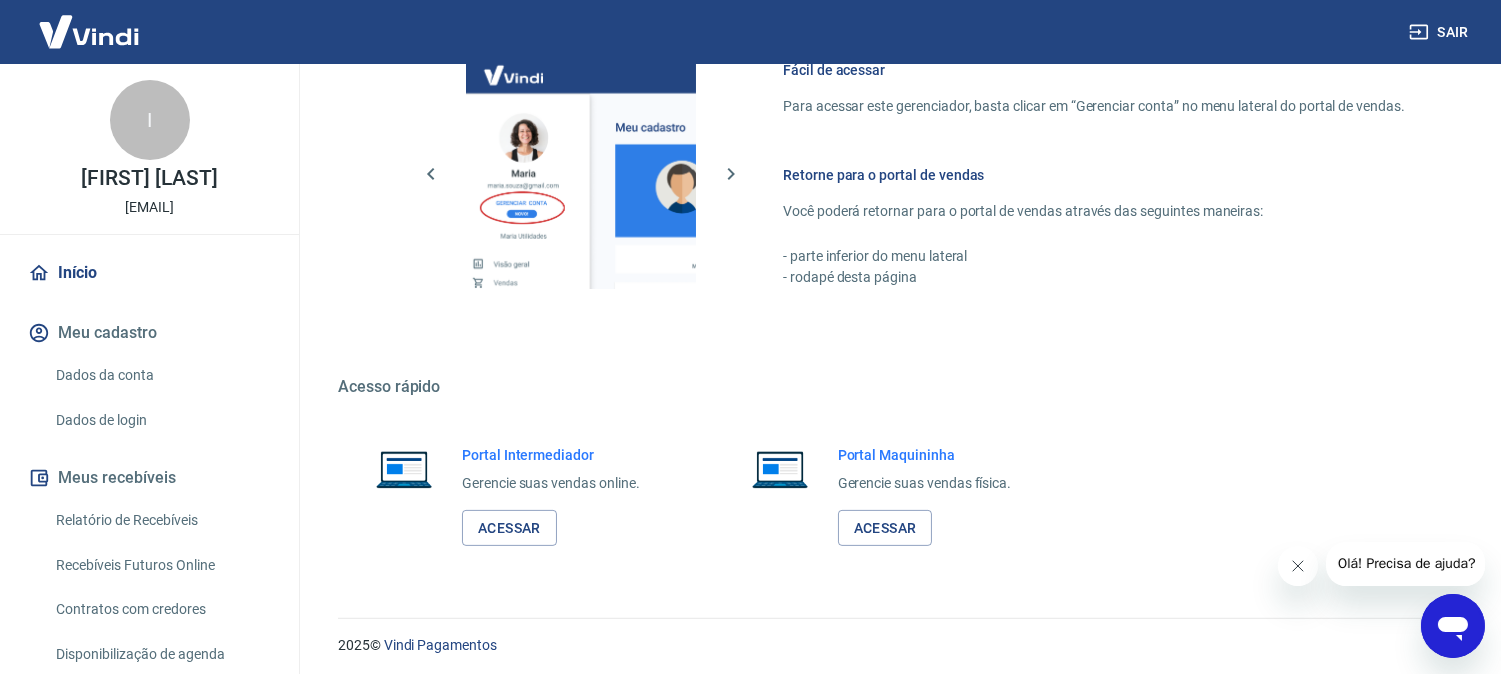 scroll, scrollTop: 1113, scrollLeft: 0, axis: vertical 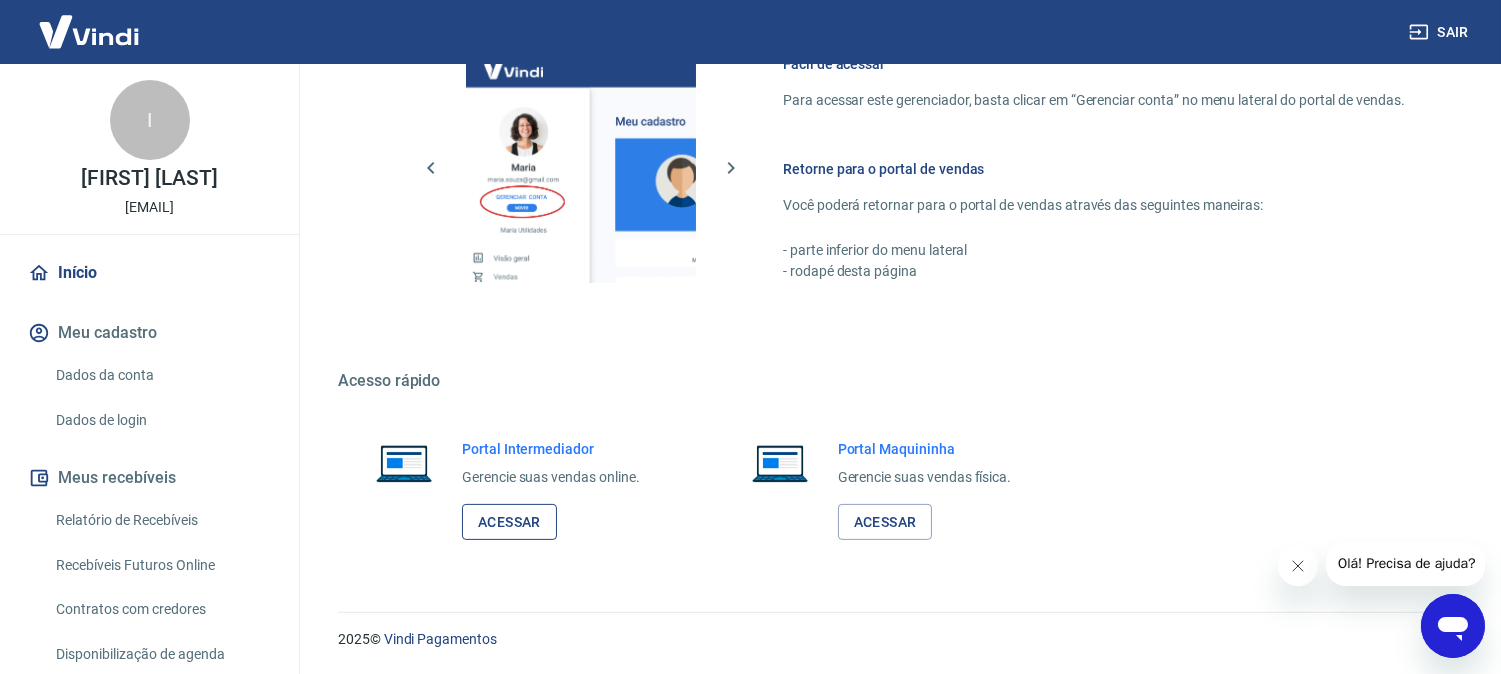click on "Acessar" at bounding box center (509, 522) 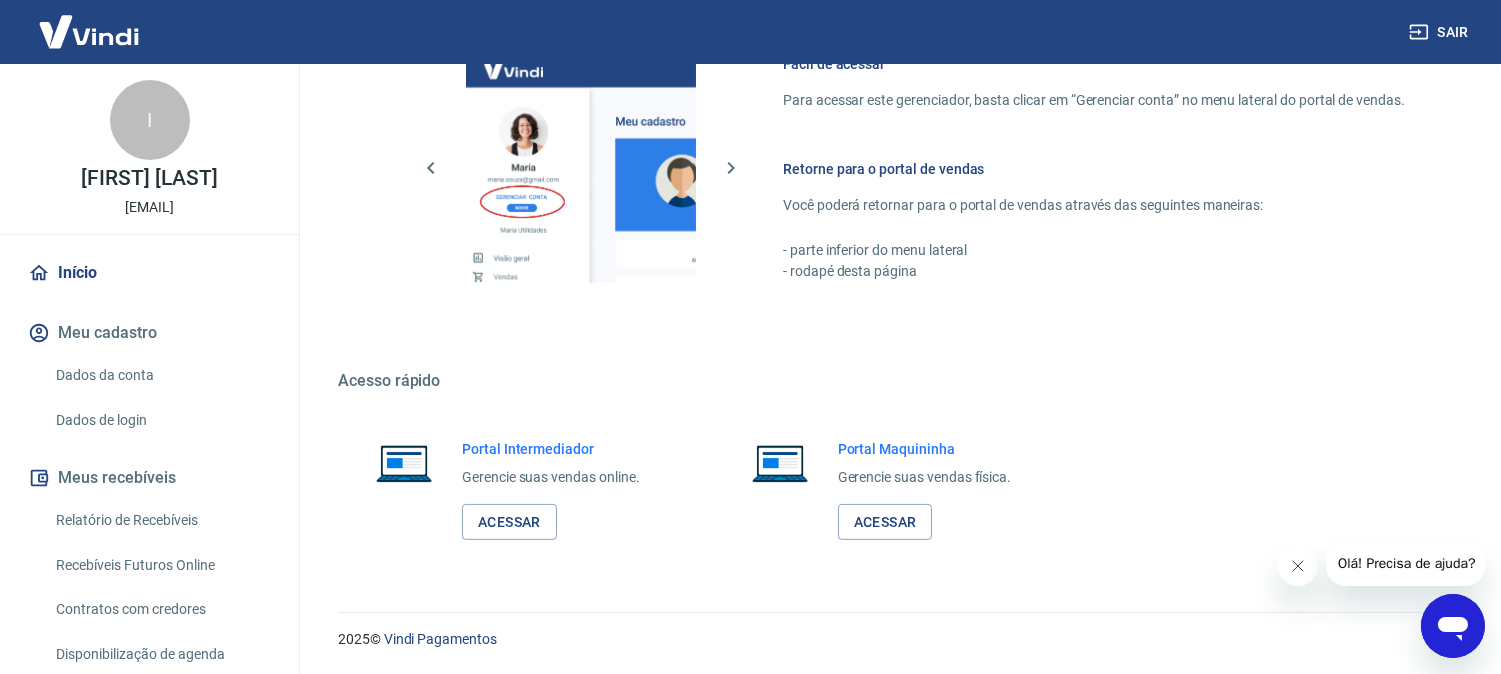 click on "ATENÇÃO Estamos realizando adequações em nossa plataforma para atender a Resolução BCB nº 150, de 6/10/2021. Por isso, em breve seu extrato e solicitação de saque estarão diferentes. Confira o que muda Bem-vindo(a) ao gerenciador de conta Vindi Aqui você pode consultar e atualizar todos os seus dados cadastrais de forma fácil e rápida. Mantenha suas informações sempre atualizadas para garantir uma experiência ainda melhor com nossas soluções de pagamento. O que deseja fazer hoje? Informações pessoais Gestão de dados cadastrais, envio de documentos, alteração de telefone e endereços. Segurança Alteração de senha, autenticação em duas etapas, histórico de logins, gerenciamento de dispositivos. Fácil de acessar Para acessar este gerenciador, basta clicar em “Gerenciar conta” no menu lateral do portal de vendas. Retorne para o portal de vendas Você poderá retornar para o portal de vendas através das seguintes maneiras: - parte inferior do menu lateral - rodapé desta página" at bounding box center [895, -223] 